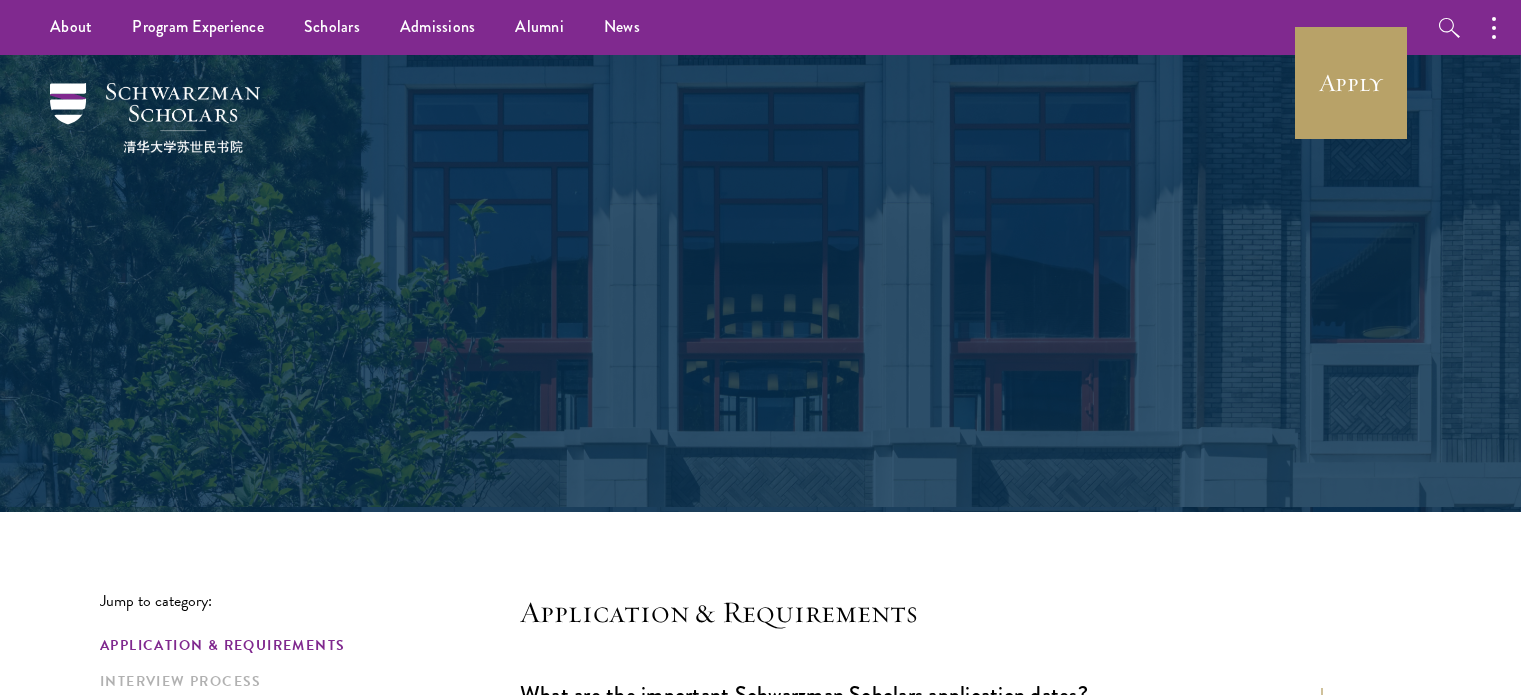scroll, scrollTop: 0, scrollLeft: 0, axis: both 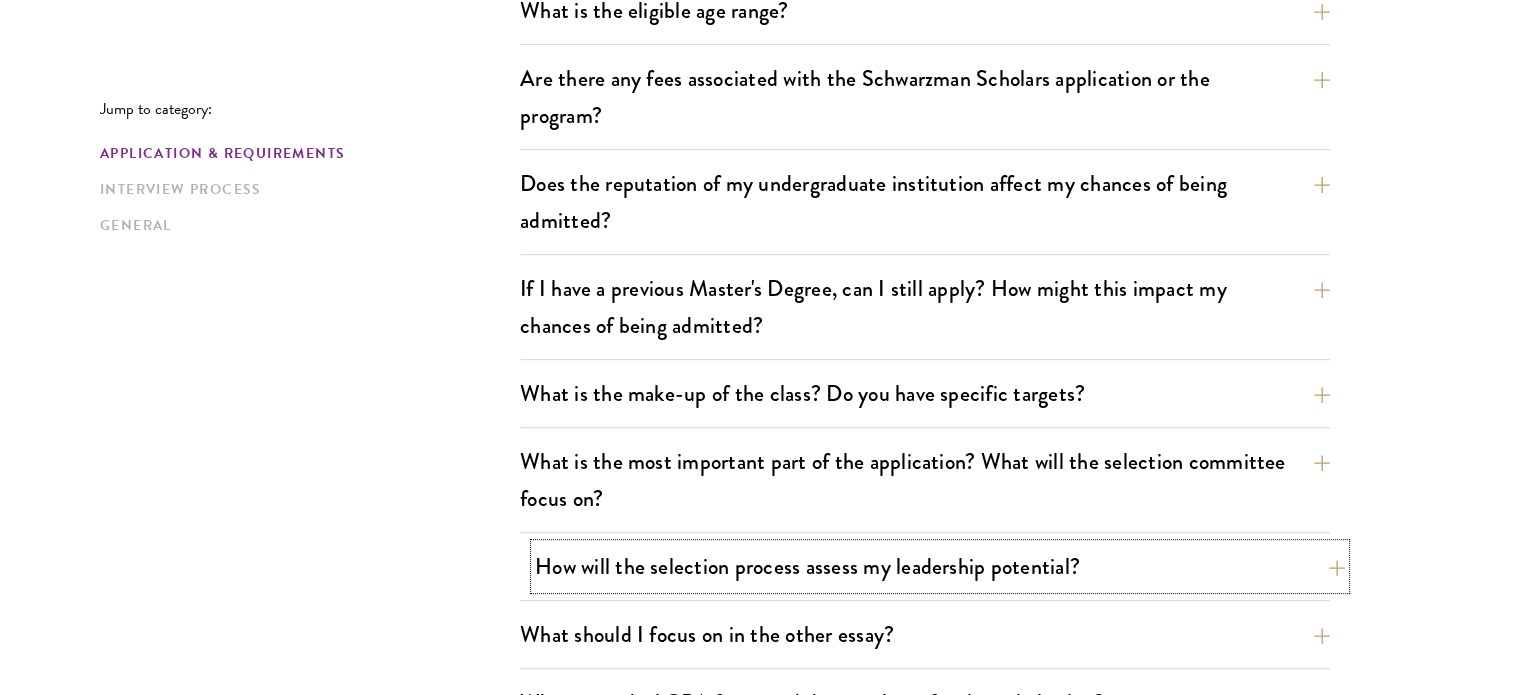 click on "How will the selection process assess my leadership potential?" at bounding box center (940, 566) 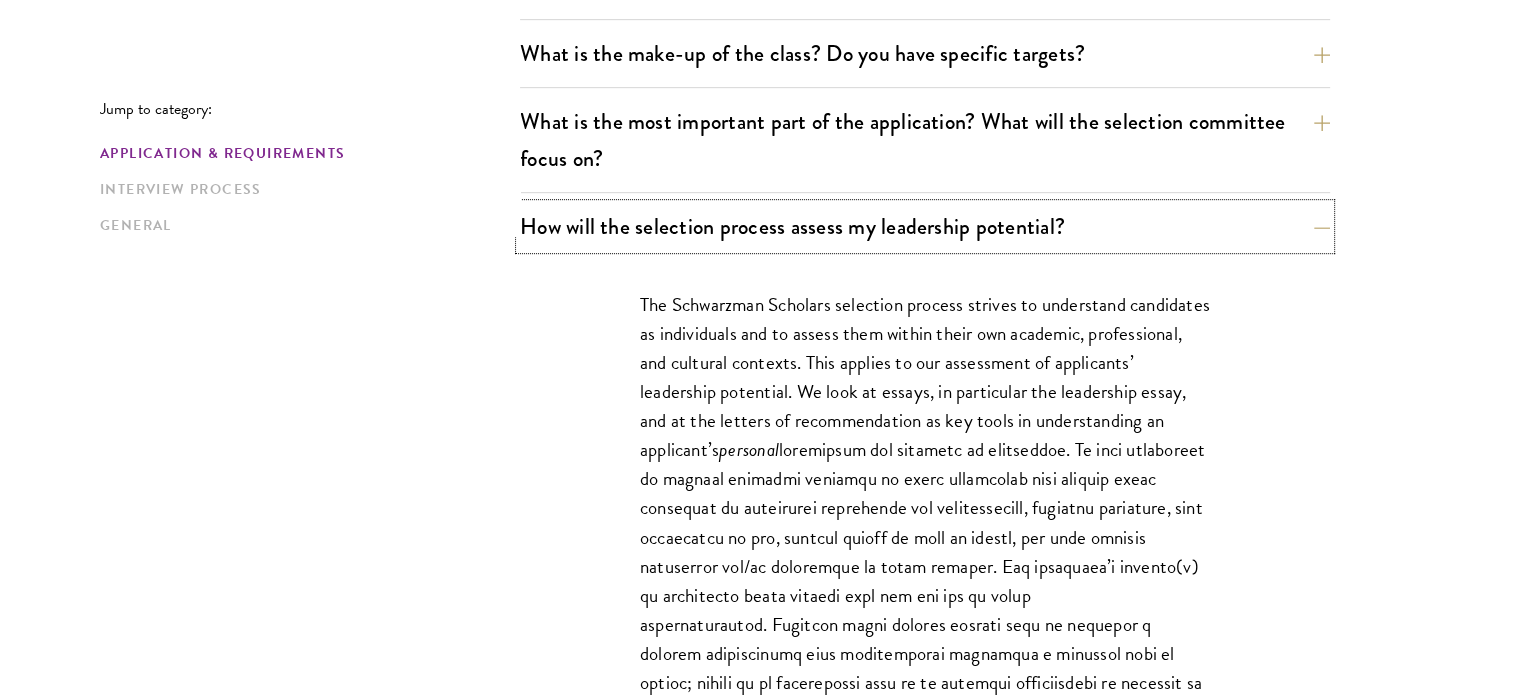 scroll, scrollTop: 1106, scrollLeft: 0, axis: vertical 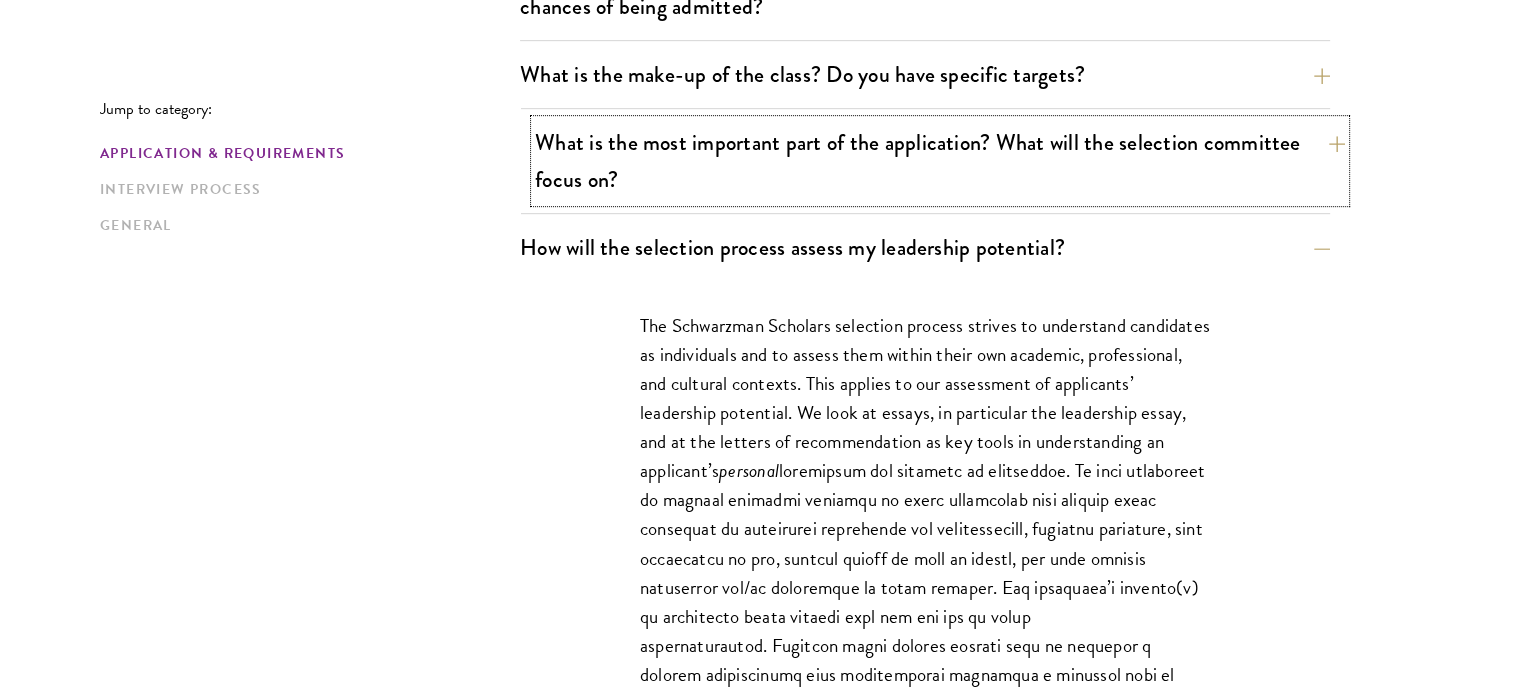 click on "What is the most important part of the application? What will the selection committee focus on?" at bounding box center [940, 161] 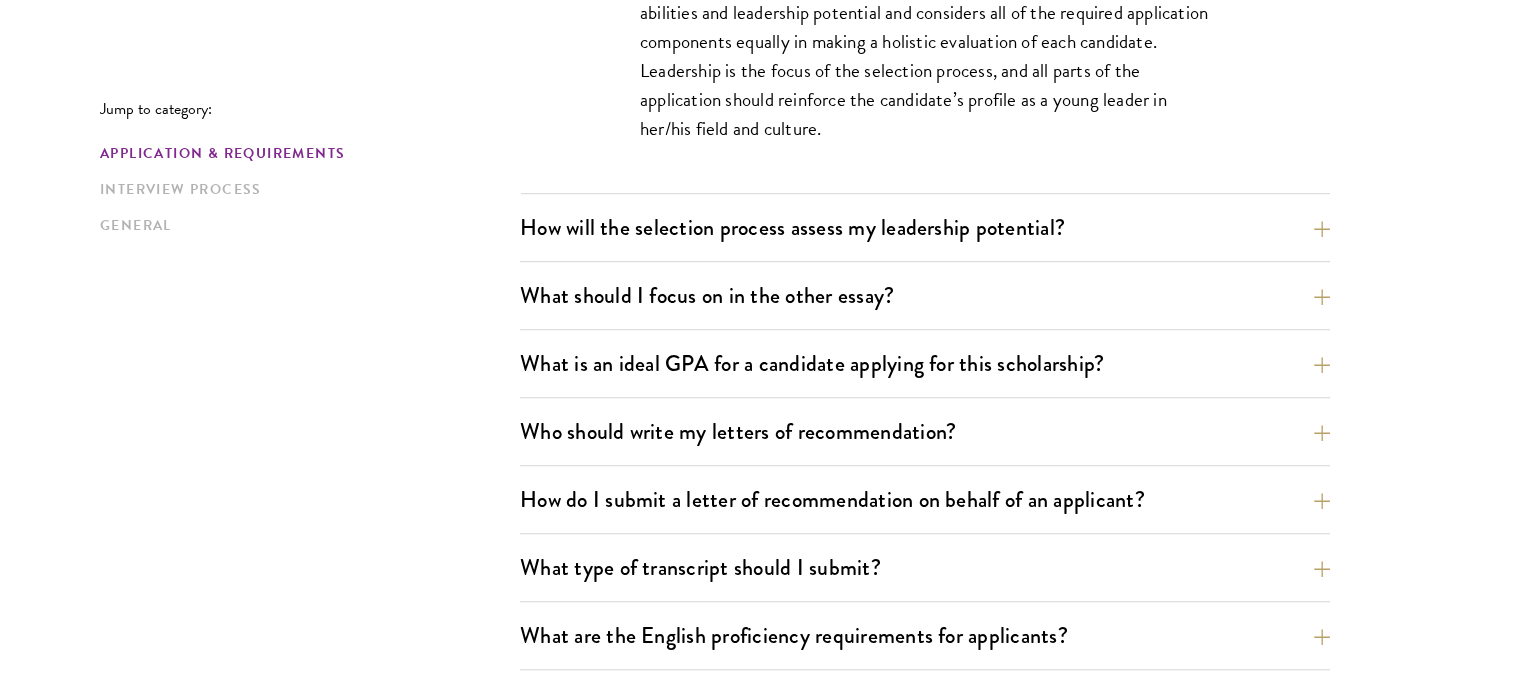 scroll, scrollTop: 1375, scrollLeft: 0, axis: vertical 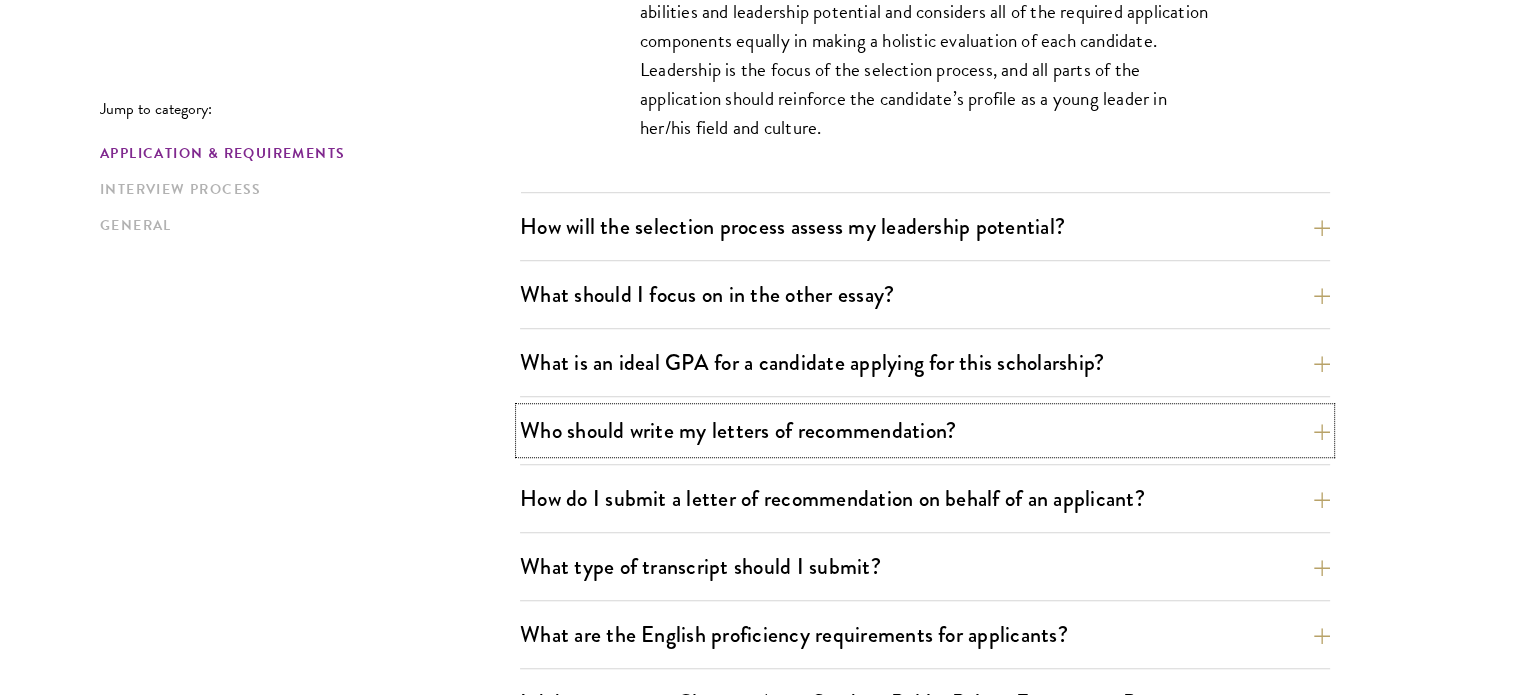 click on "Who should write my letters of recommendation?" at bounding box center (925, 430) 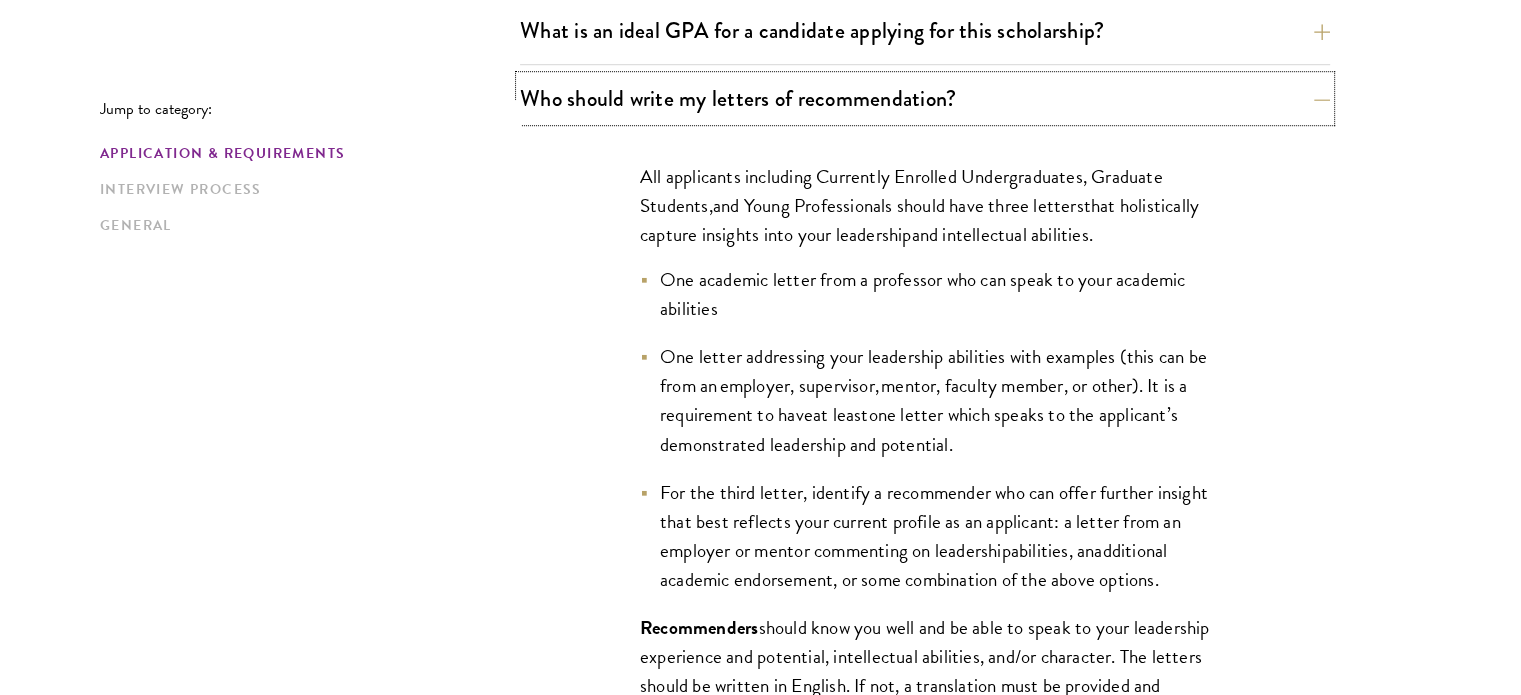 scroll, scrollTop: 1426, scrollLeft: 0, axis: vertical 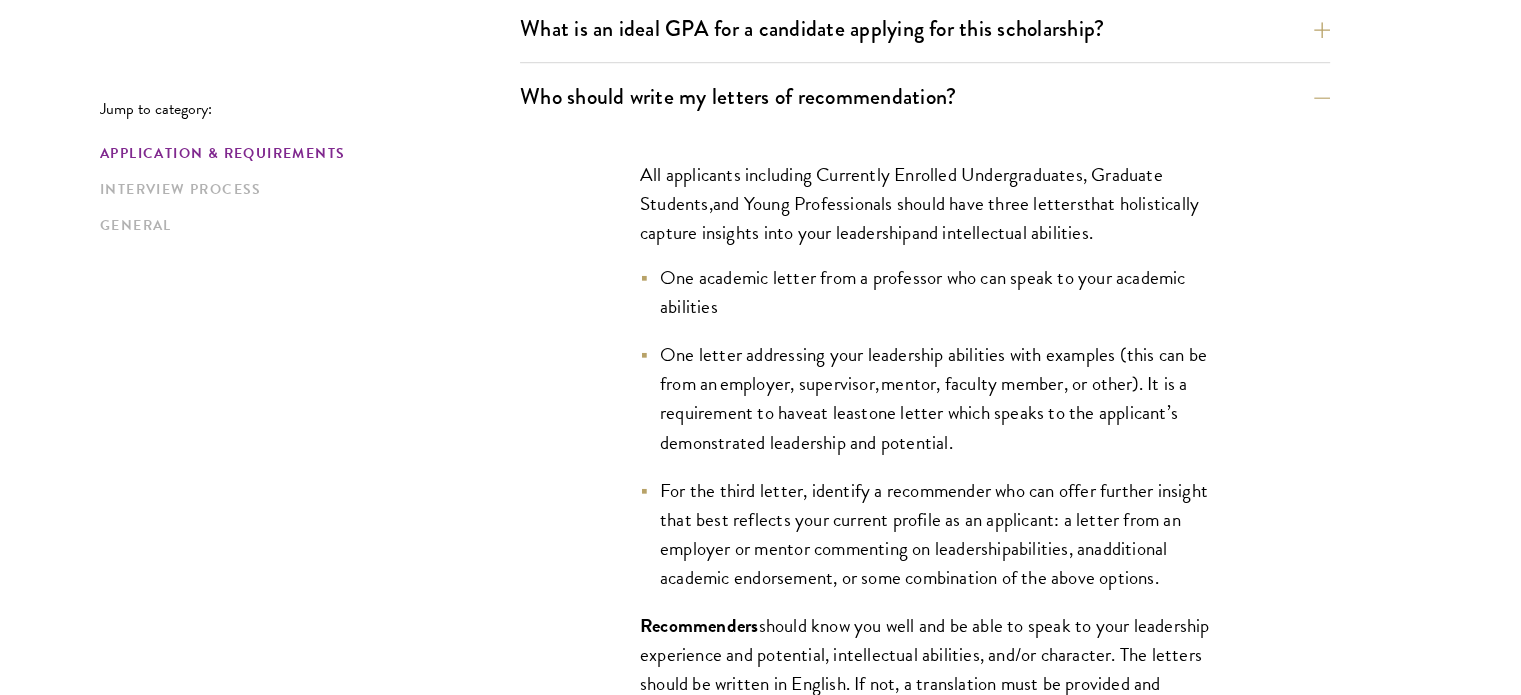 drag, startPoint x: 1108, startPoint y: 232, endPoint x: 586, endPoint y: 239, distance: 522.04694 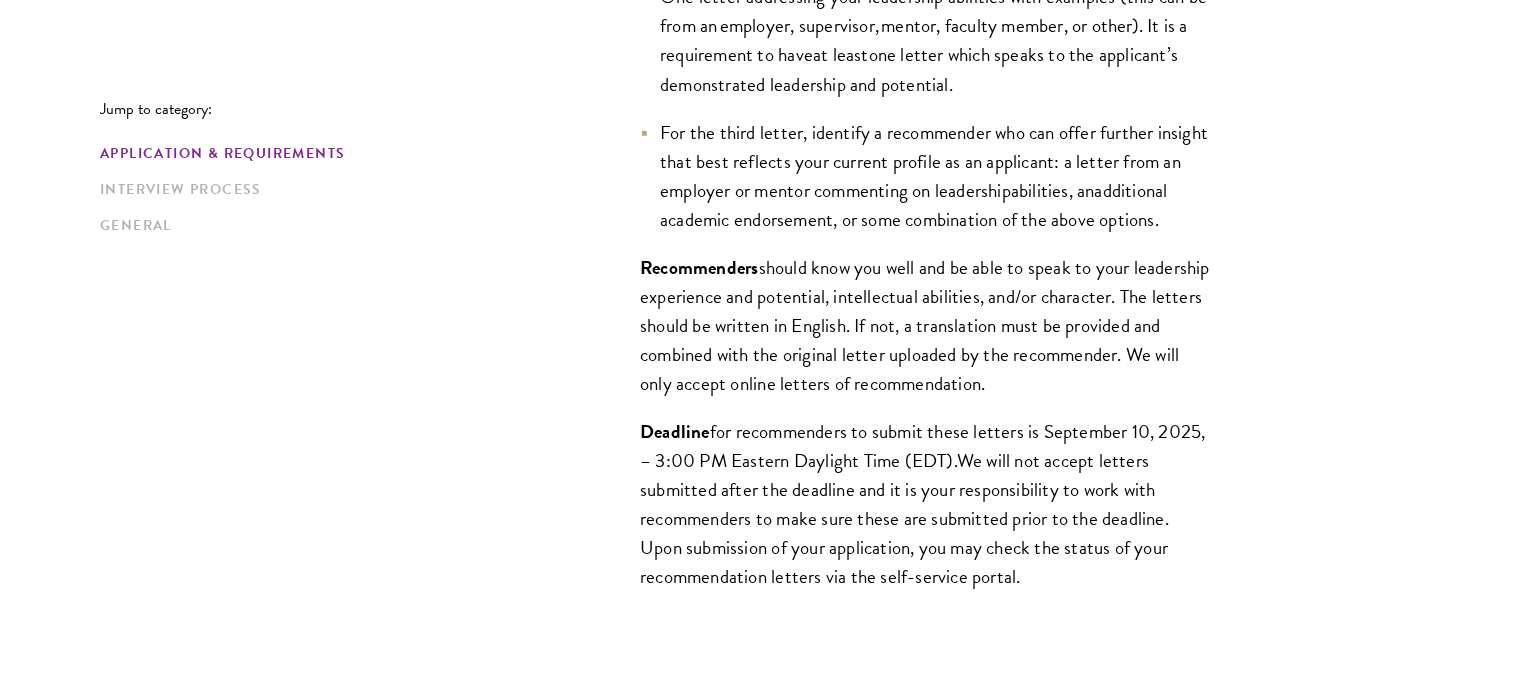 scroll, scrollTop: 1787, scrollLeft: 0, axis: vertical 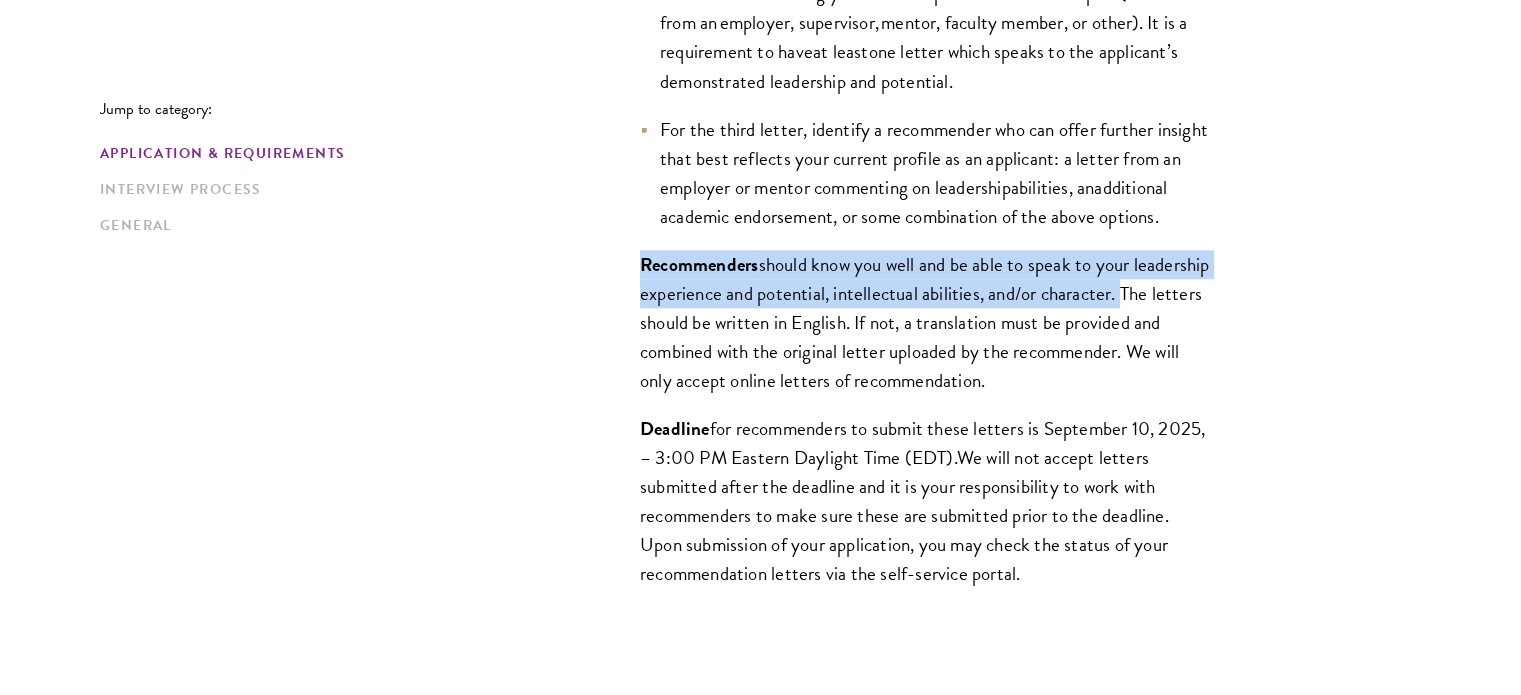 drag, startPoint x: 1223, startPoint y: 322, endPoint x: 611, endPoint y: 280, distance: 613.43945 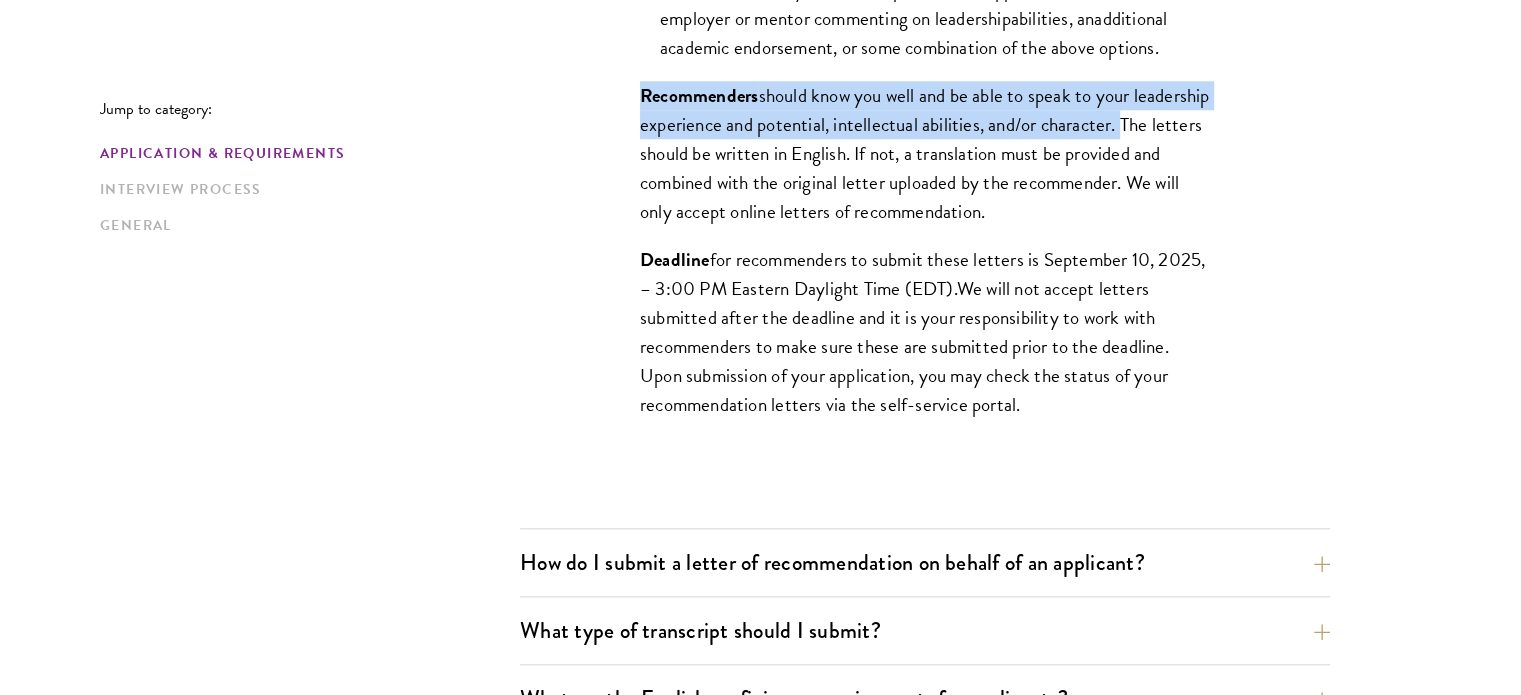 scroll, scrollTop: 1960, scrollLeft: 0, axis: vertical 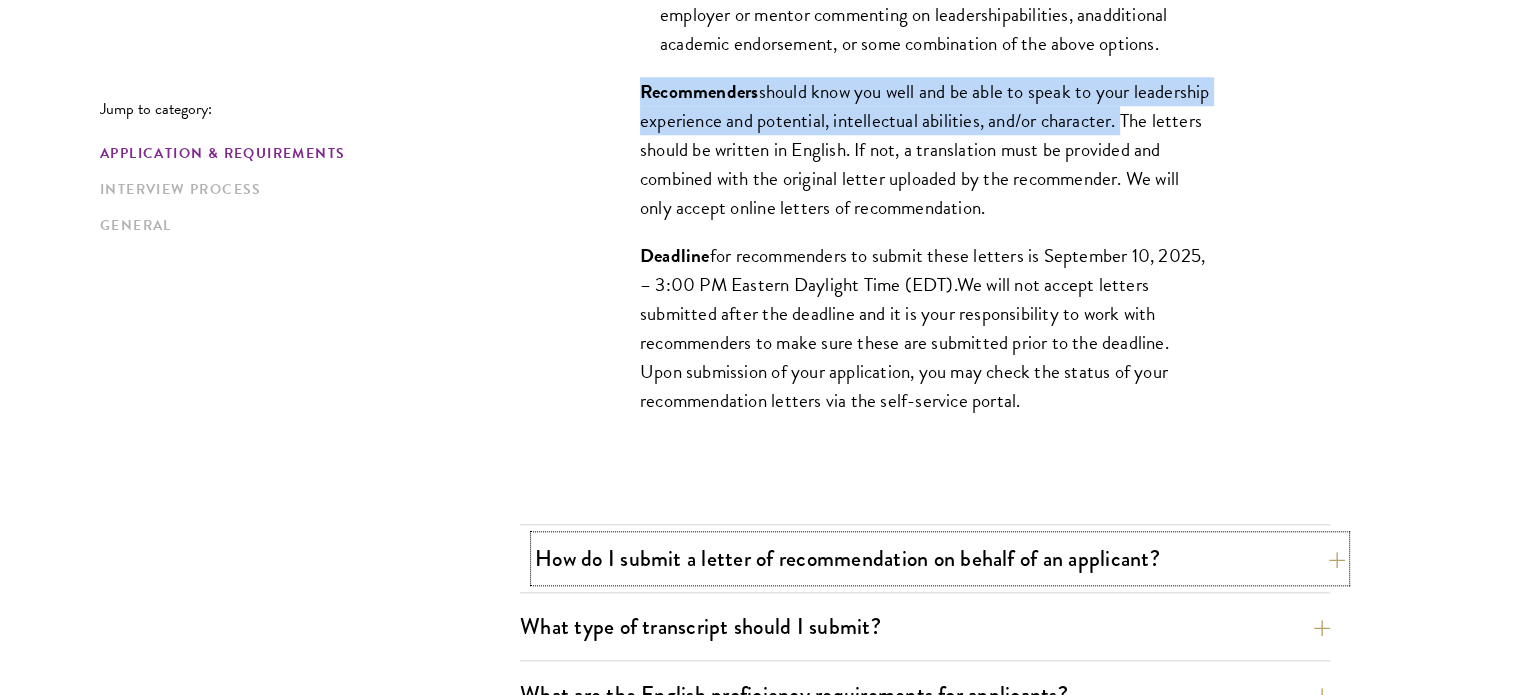 click on "How do I submit a letter of recommendation on behalf of an applicant?" at bounding box center (940, 558) 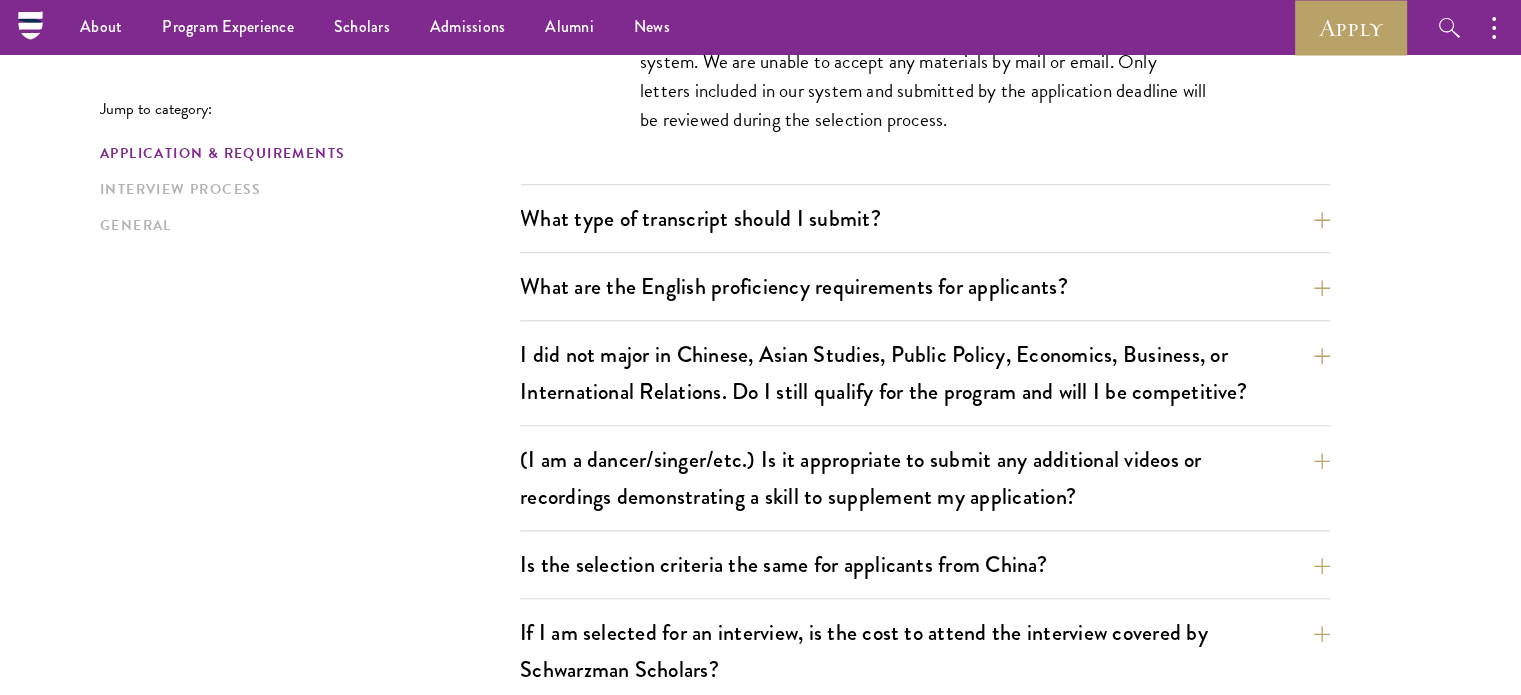 scroll, scrollTop: 1840, scrollLeft: 0, axis: vertical 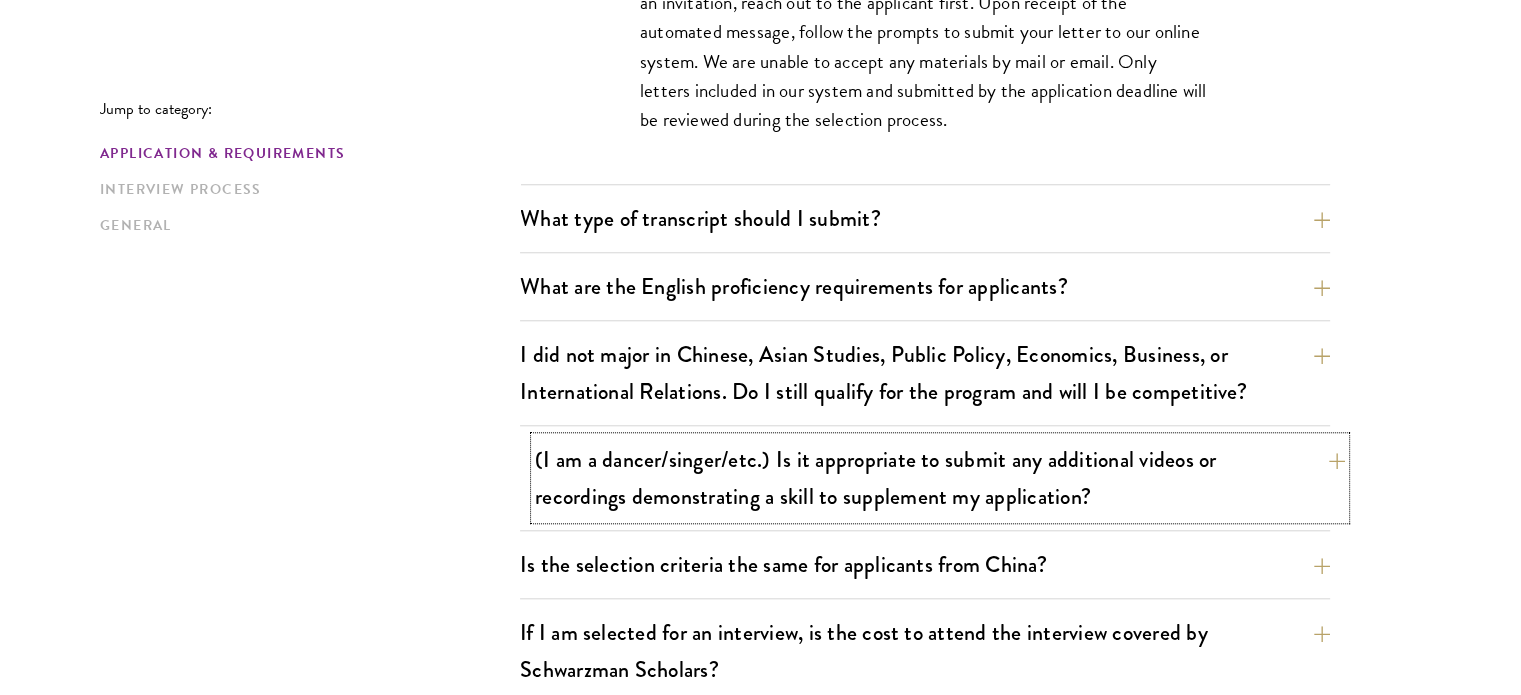 click on "(I am a dancer/singer/etc.) Is it appropriate to submit any additional videos or recordings demonstrating a skill to supplement my application?" at bounding box center (940, 478) 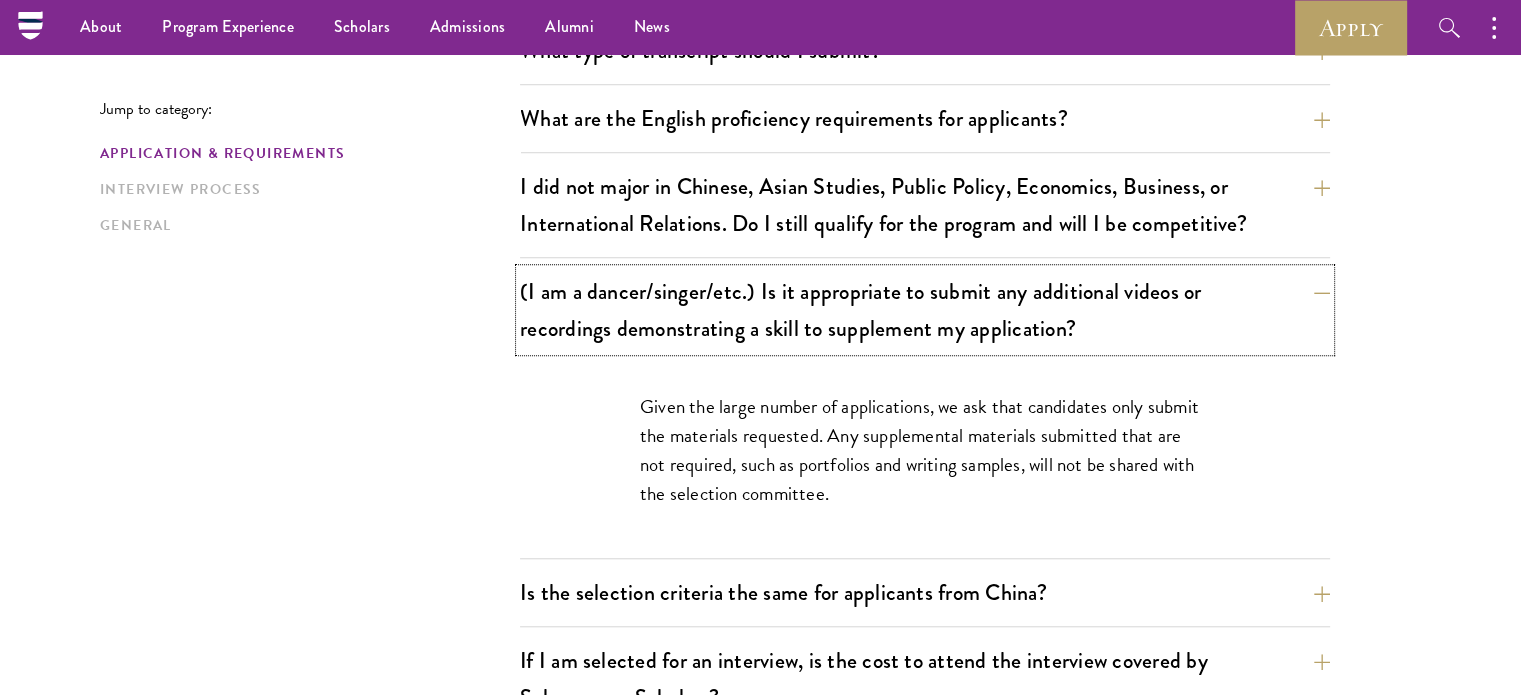 scroll, scrollTop: 1608, scrollLeft: 0, axis: vertical 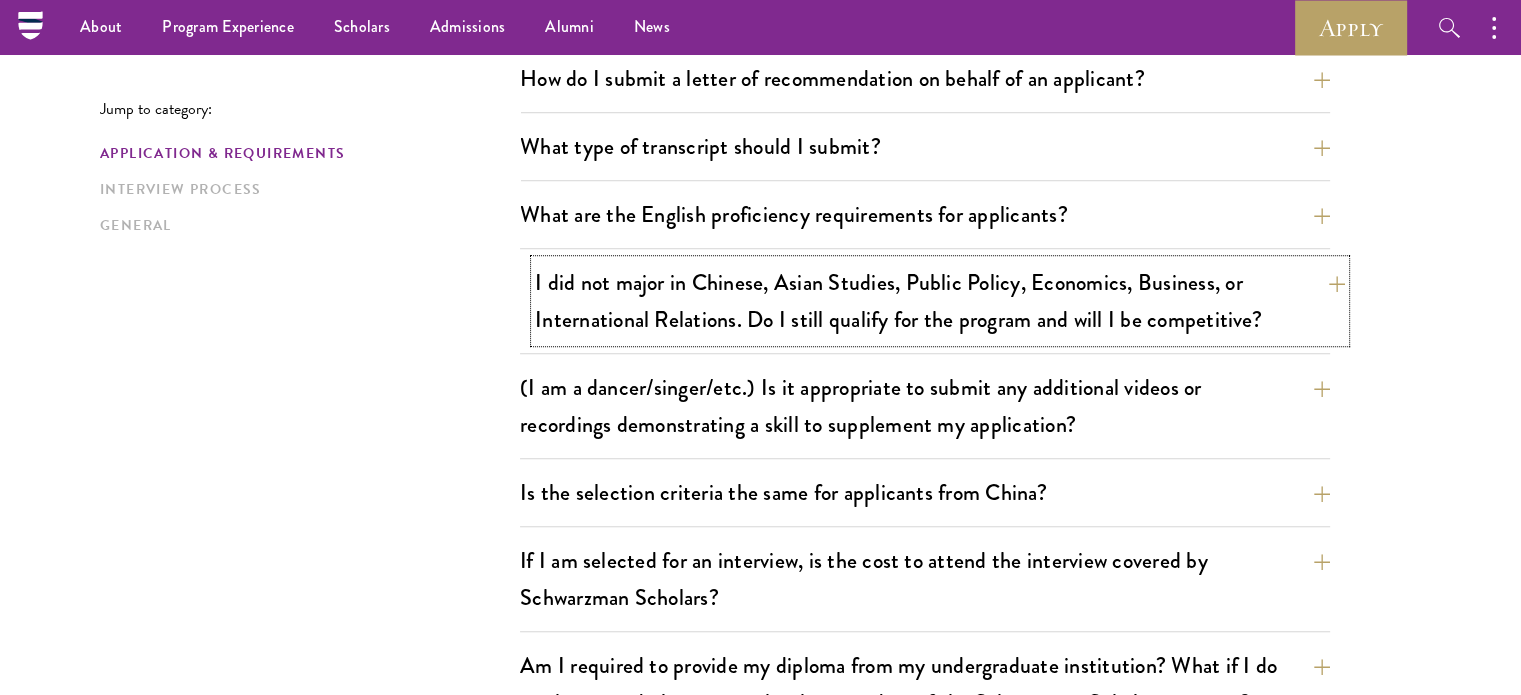 click on "I did not major in Chinese, Asian Studies, Public Policy, Economics, Business, or International Relations. Do I still qualify for the program and will I be competitive?" at bounding box center [940, 301] 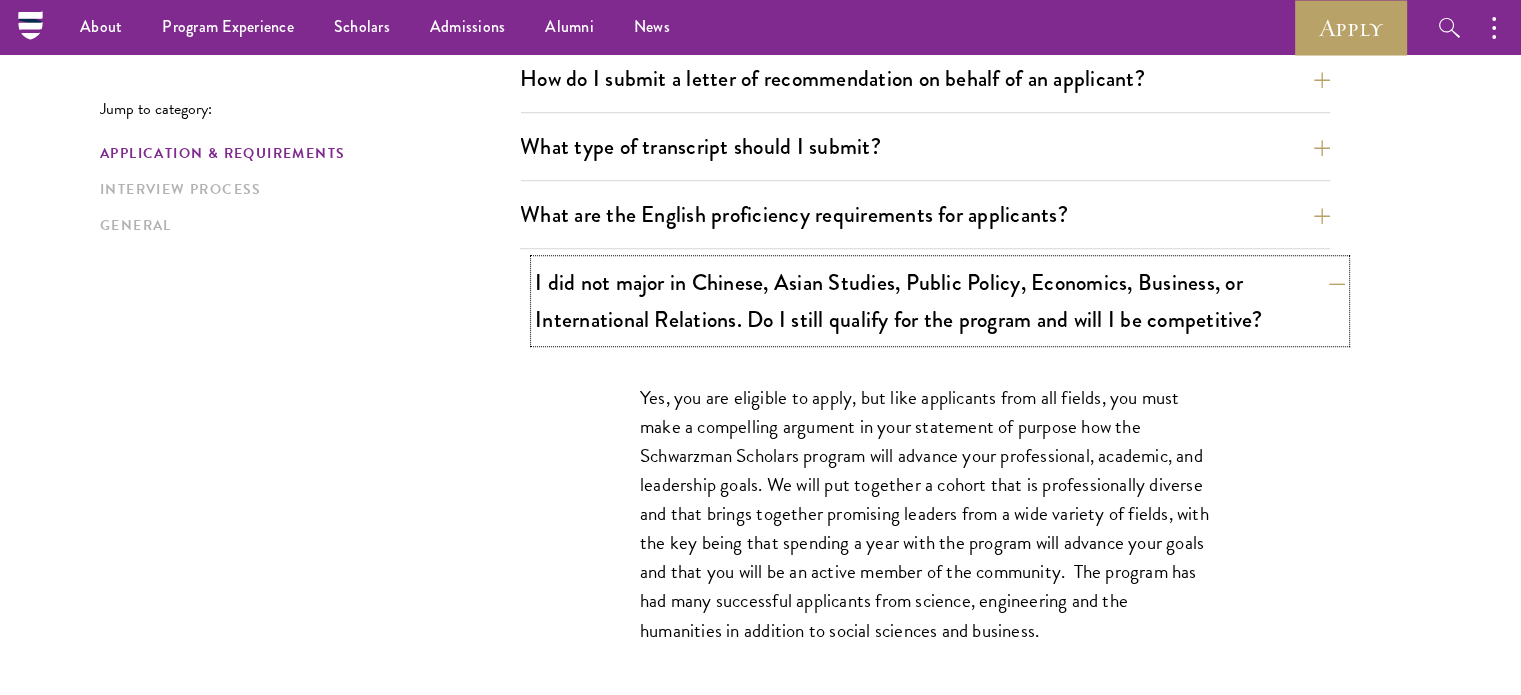 click on "I did not major in Chinese, Asian Studies, Public Policy, Economics, Business, or International Relations. Do I still qualify for the program and will I be competitive?" at bounding box center (940, 301) 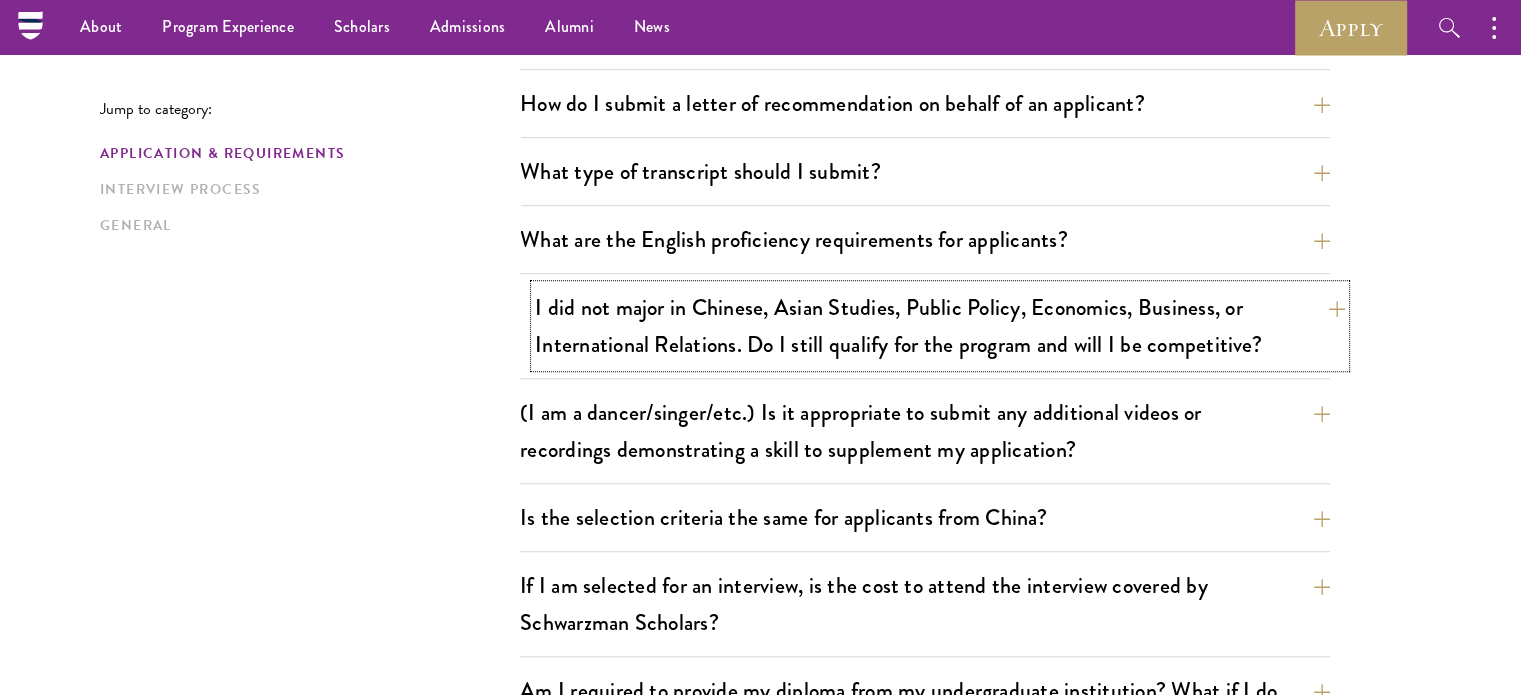 scroll, scrollTop: 1486, scrollLeft: 0, axis: vertical 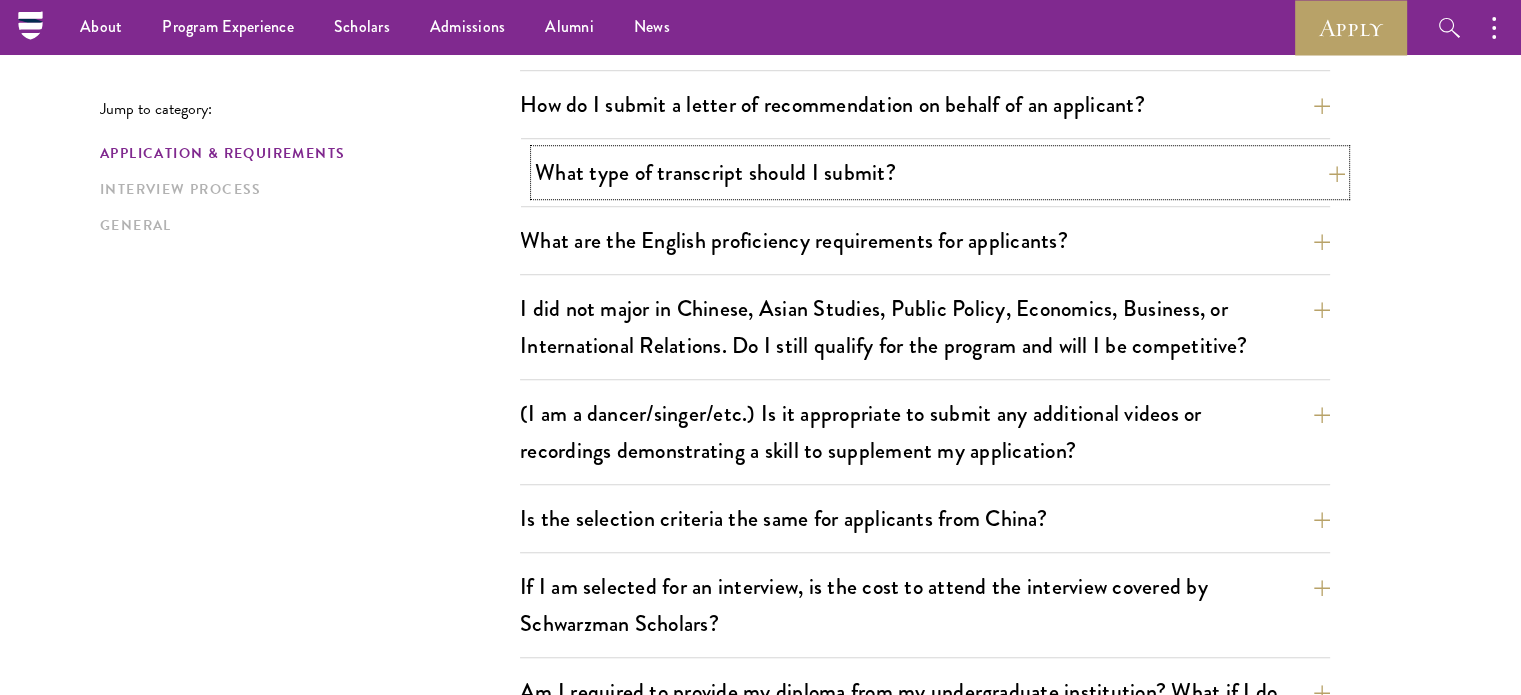 click on "What type of transcript should I submit?" at bounding box center (940, 172) 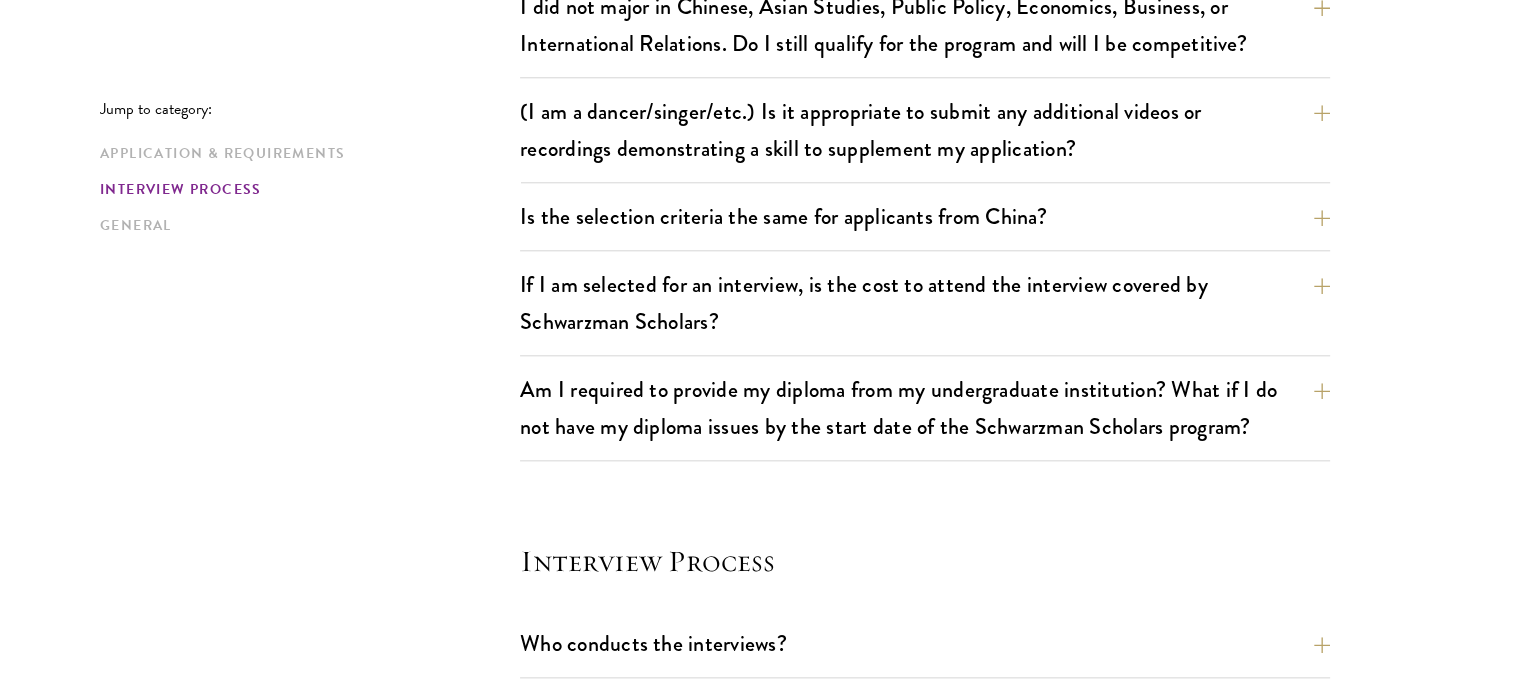 scroll, scrollTop: 2144, scrollLeft: 0, axis: vertical 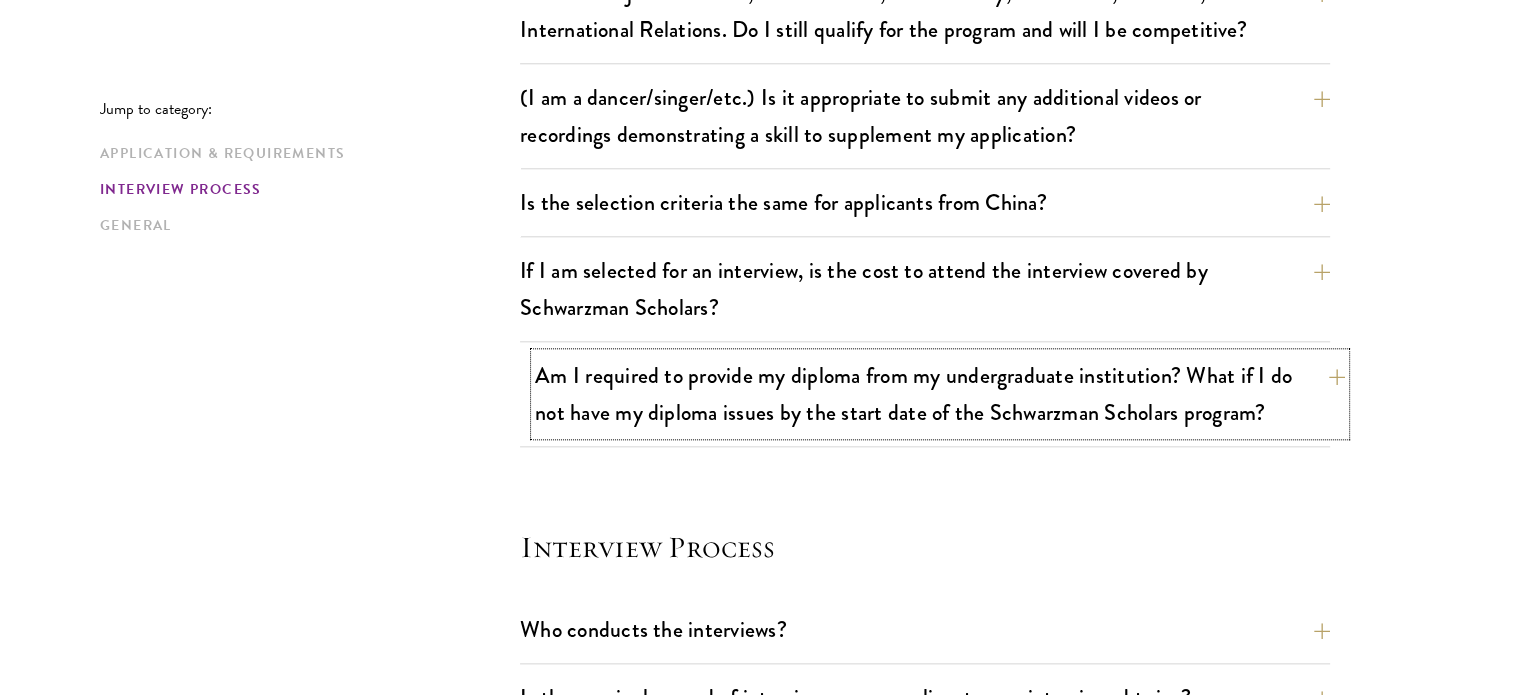 click on "Am I required to provide my diploma from my undergraduate institution? What if I do not have my diploma issues by the start date of the Schwarzman Scholars program?" at bounding box center (940, 394) 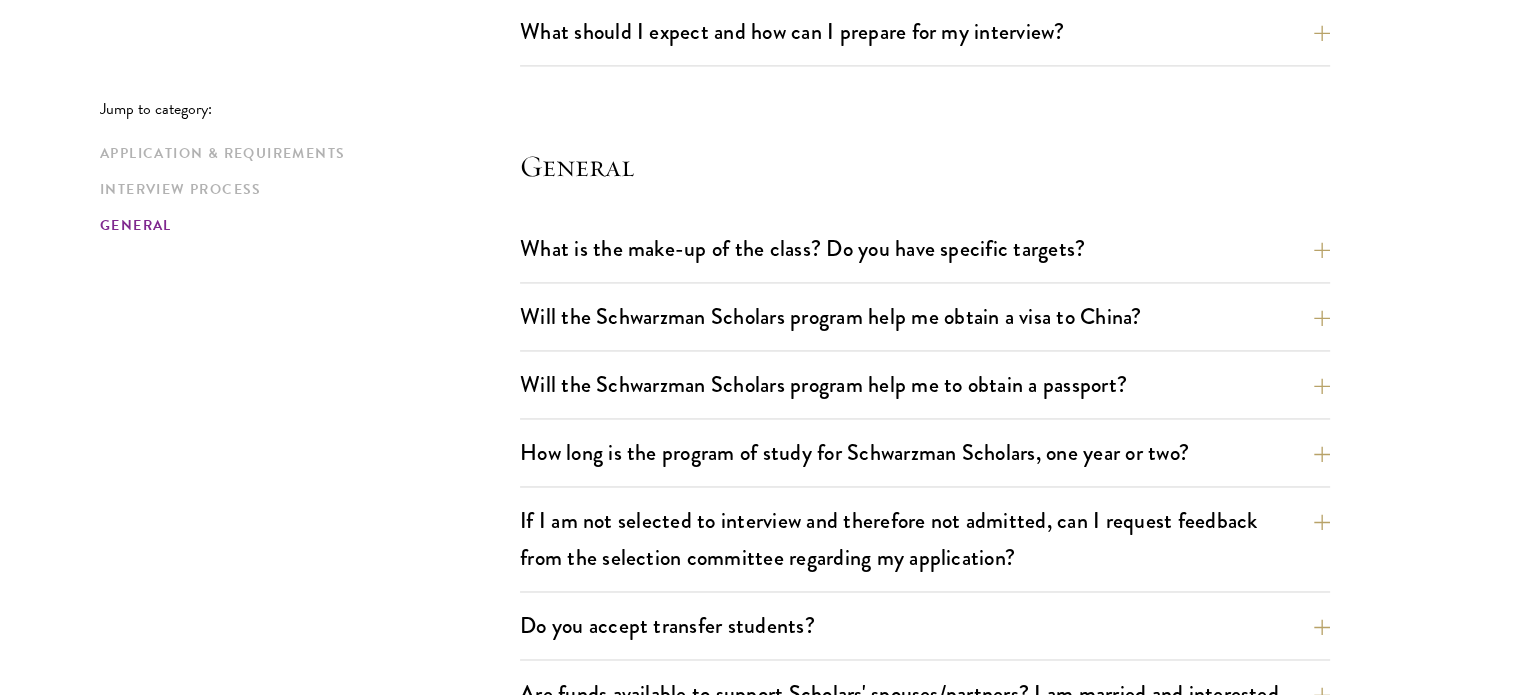 scroll, scrollTop: 3196, scrollLeft: 0, axis: vertical 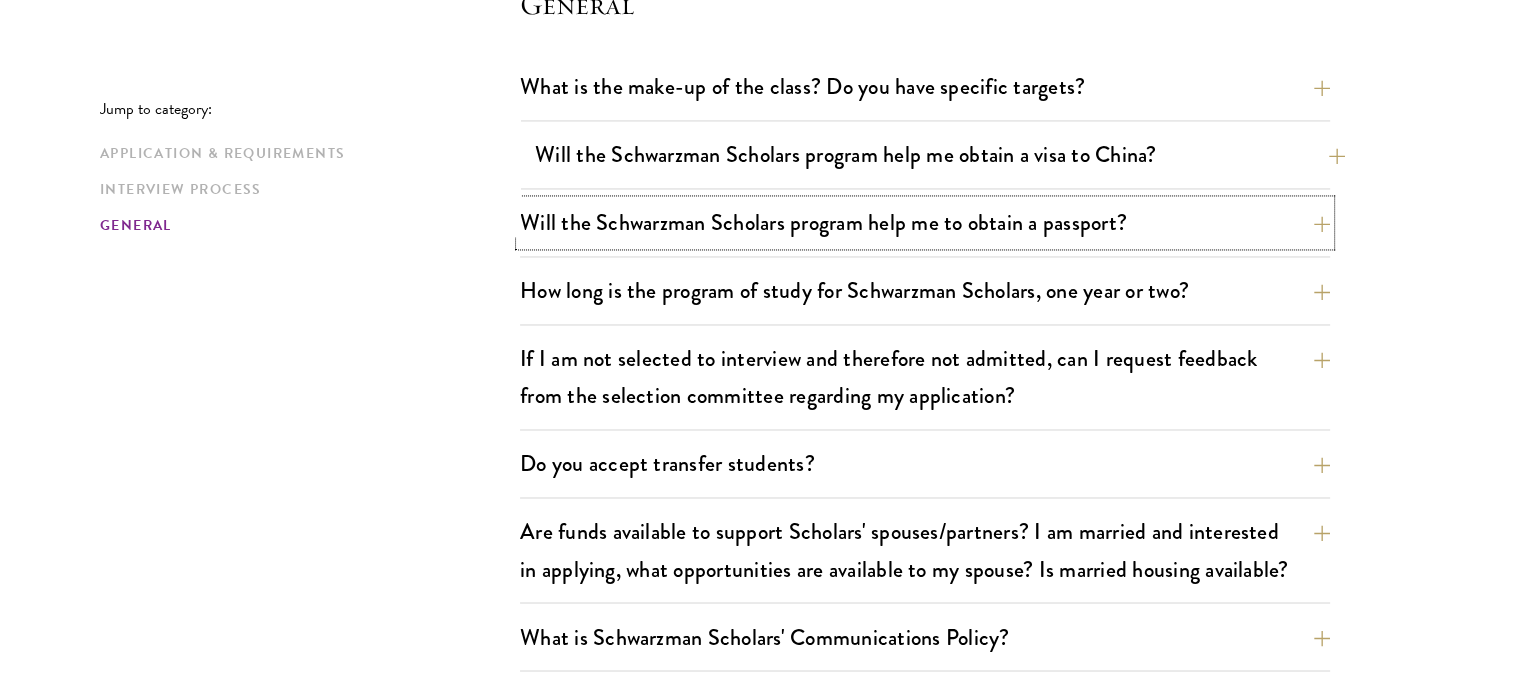 click on "Will the Schwarzman Scholars program help me to obtain a passport?" at bounding box center [925, 222] 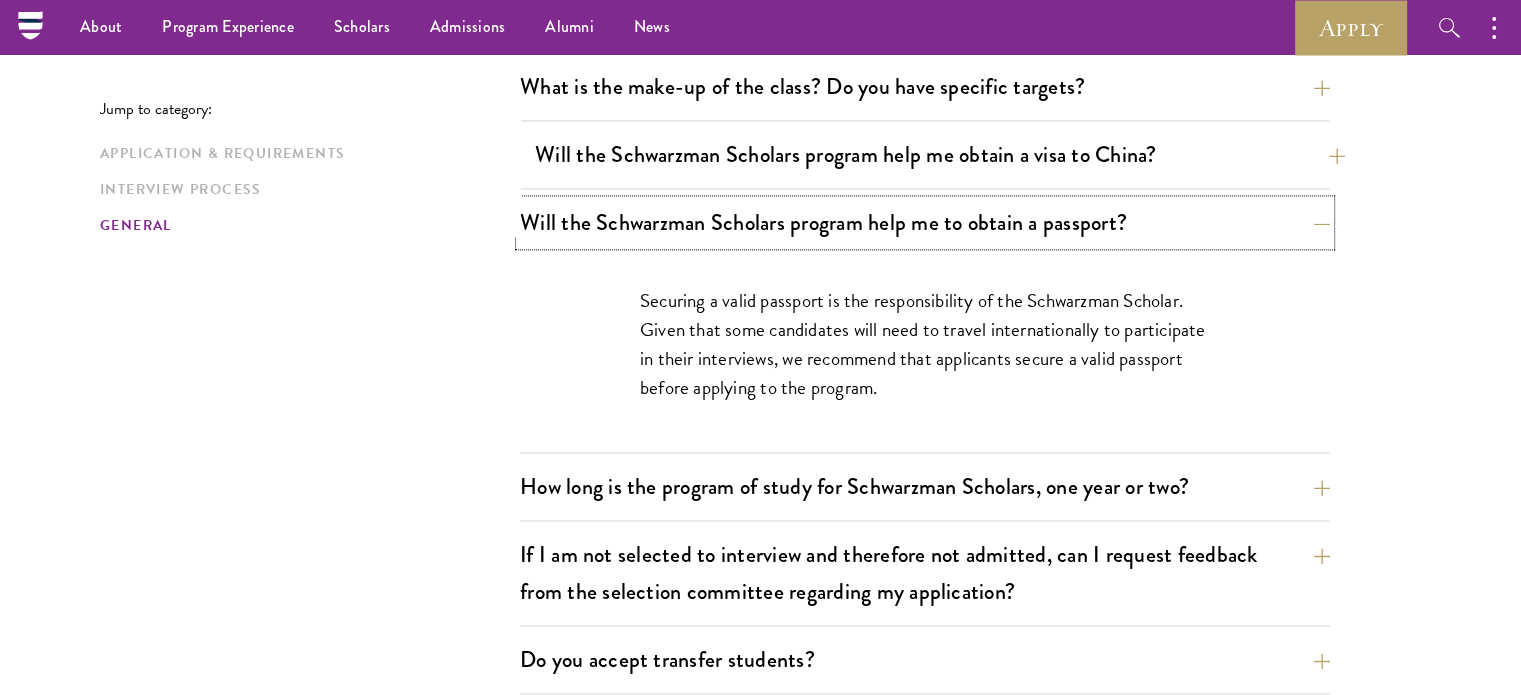 scroll, scrollTop: 2976, scrollLeft: 0, axis: vertical 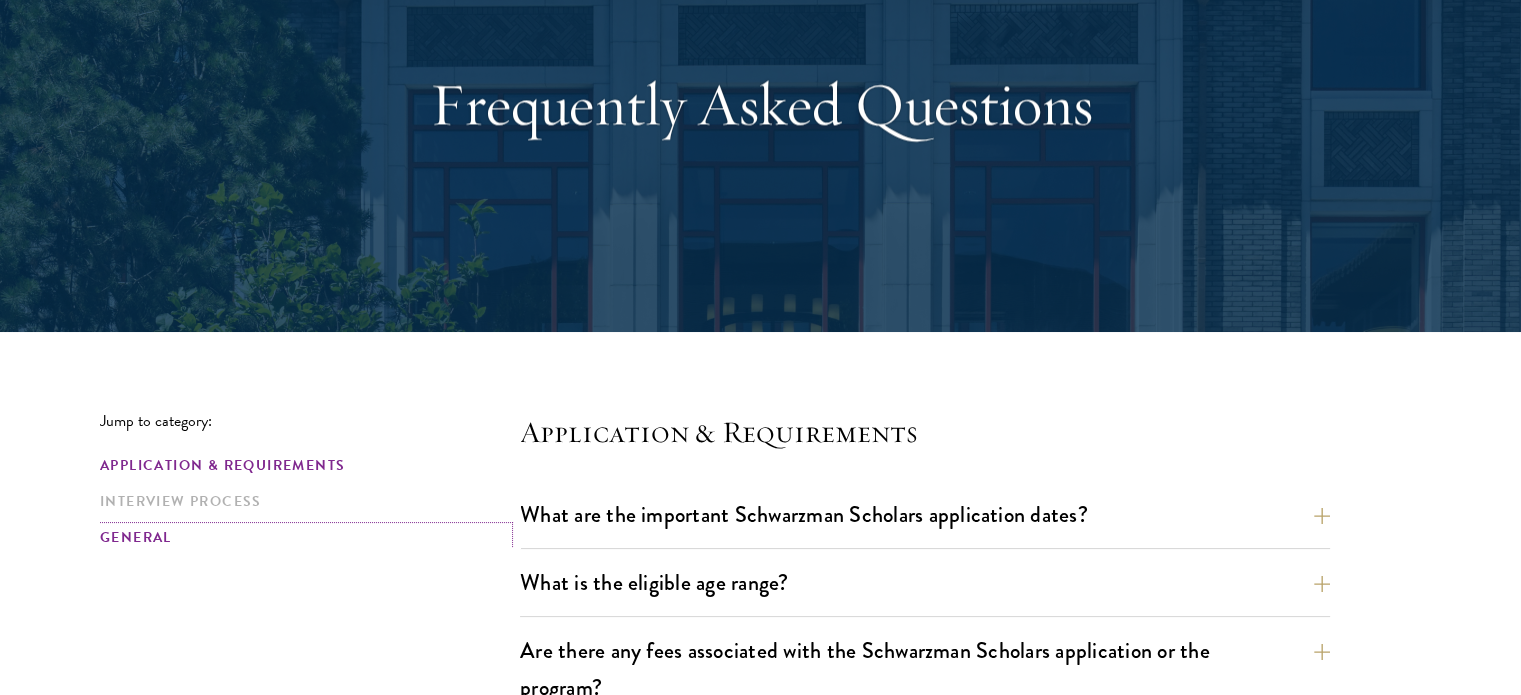 click on "General" at bounding box center [304, 537] 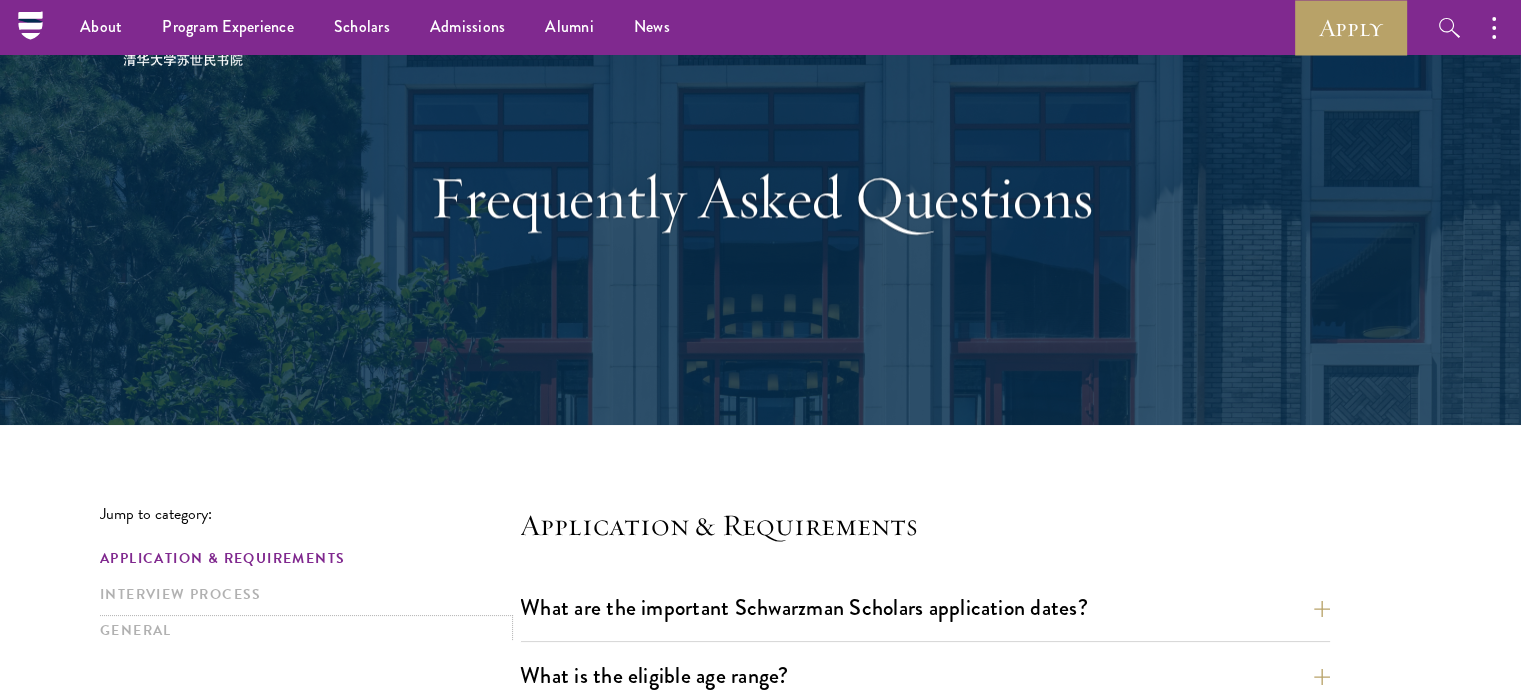 scroll, scrollTop: 0, scrollLeft: 0, axis: both 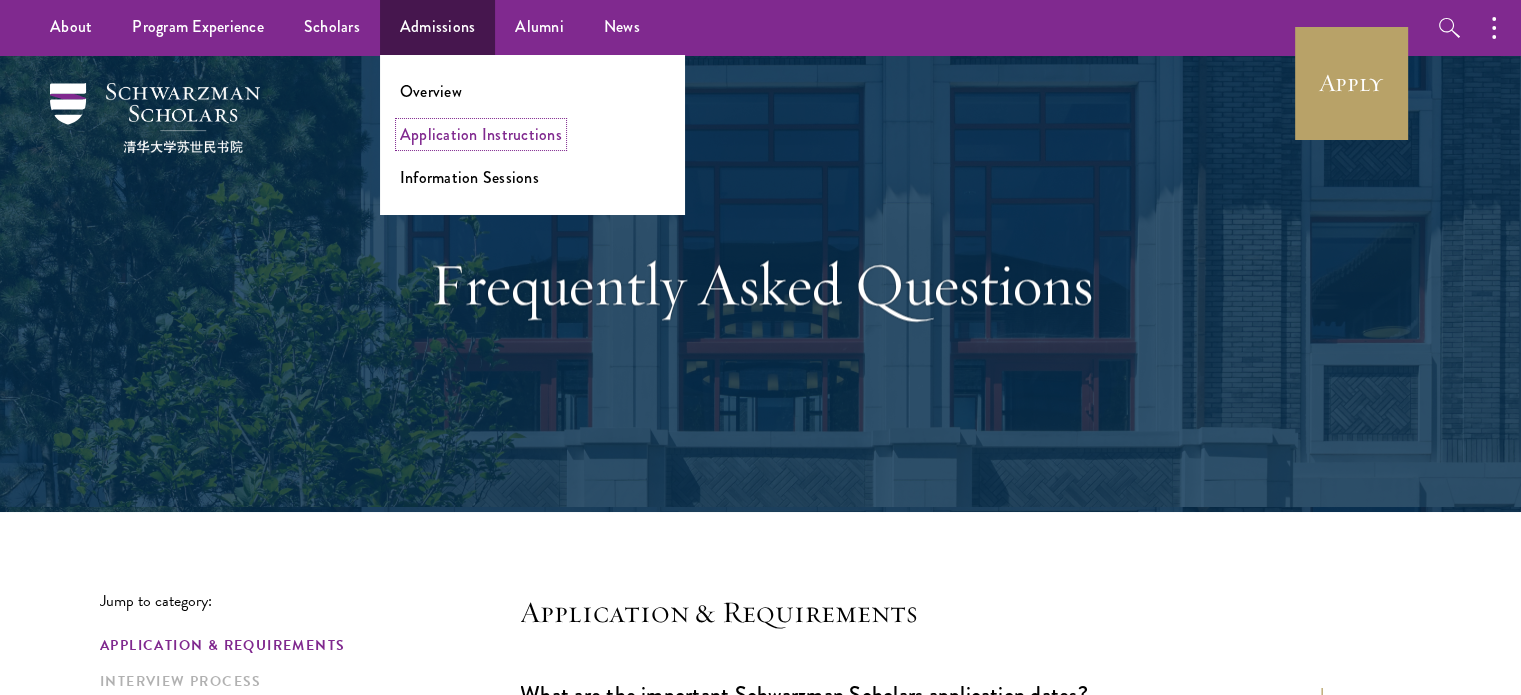 click on "Application Instructions" at bounding box center [481, 134] 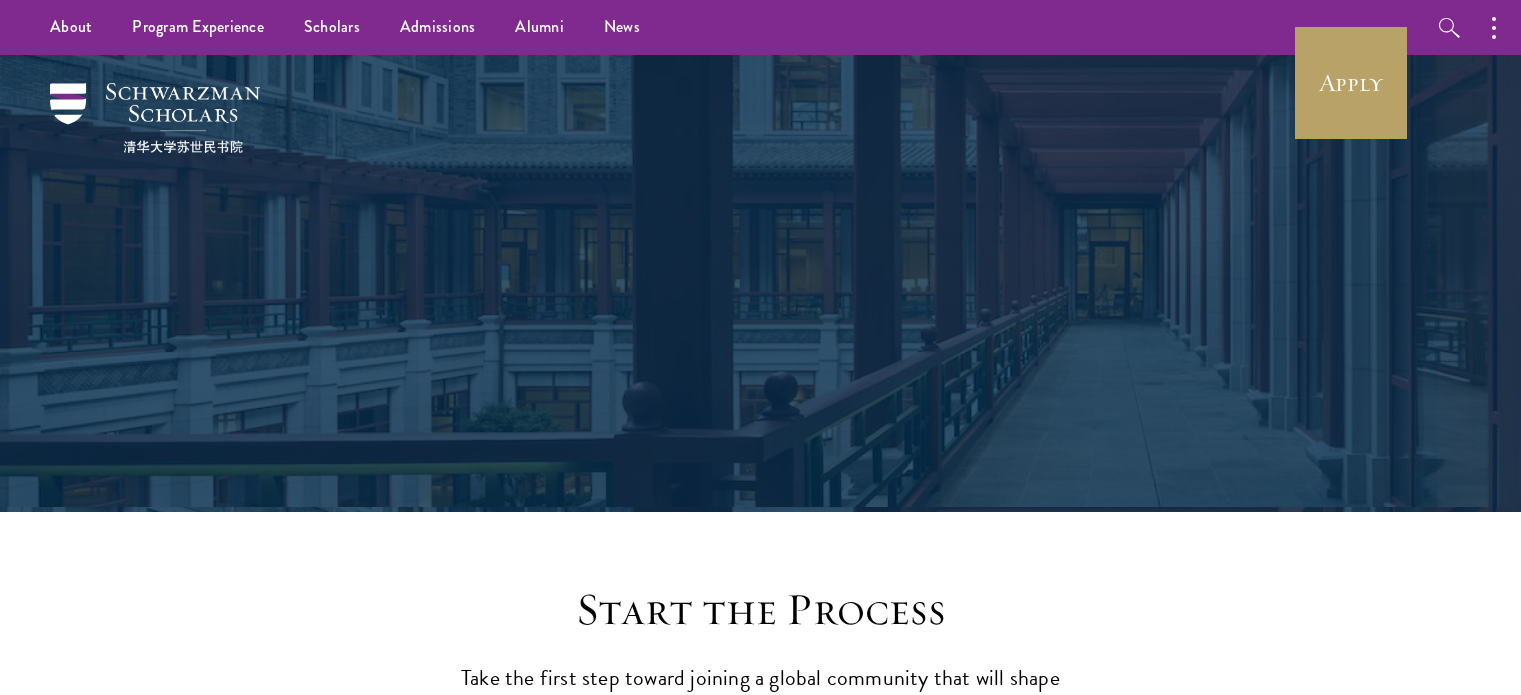 scroll, scrollTop: 0, scrollLeft: 0, axis: both 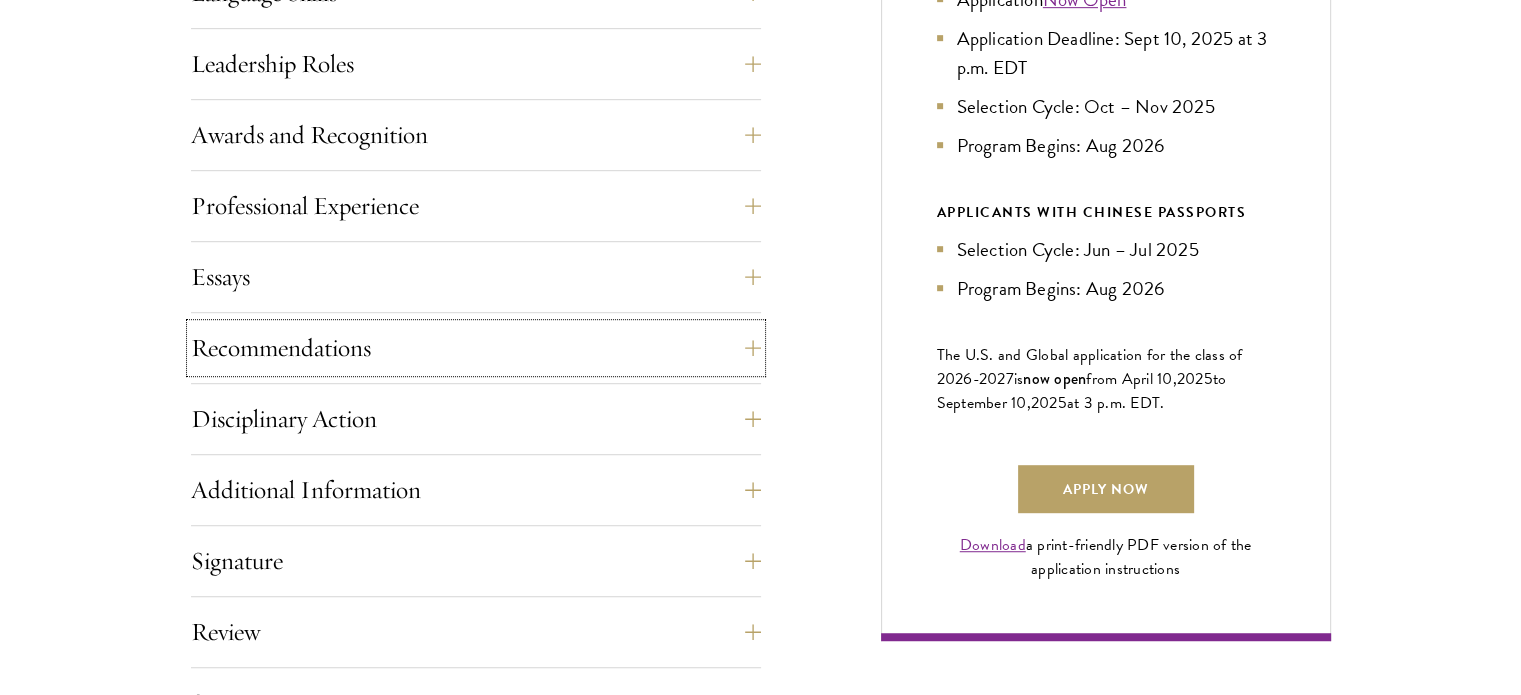 click on "Recommendations" at bounding box center (476, 348) 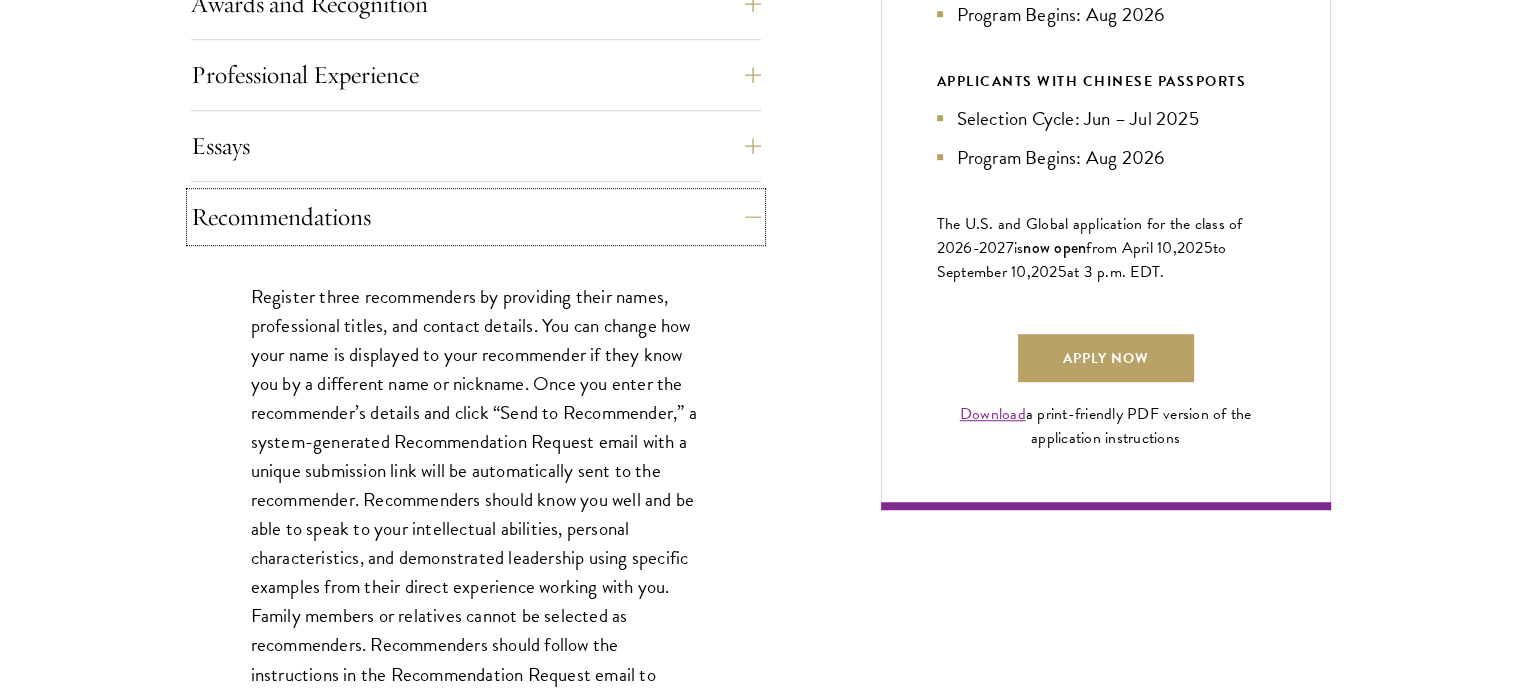 scroll, scrollTop: 1316, scrollLeft: 0, axis: vertical 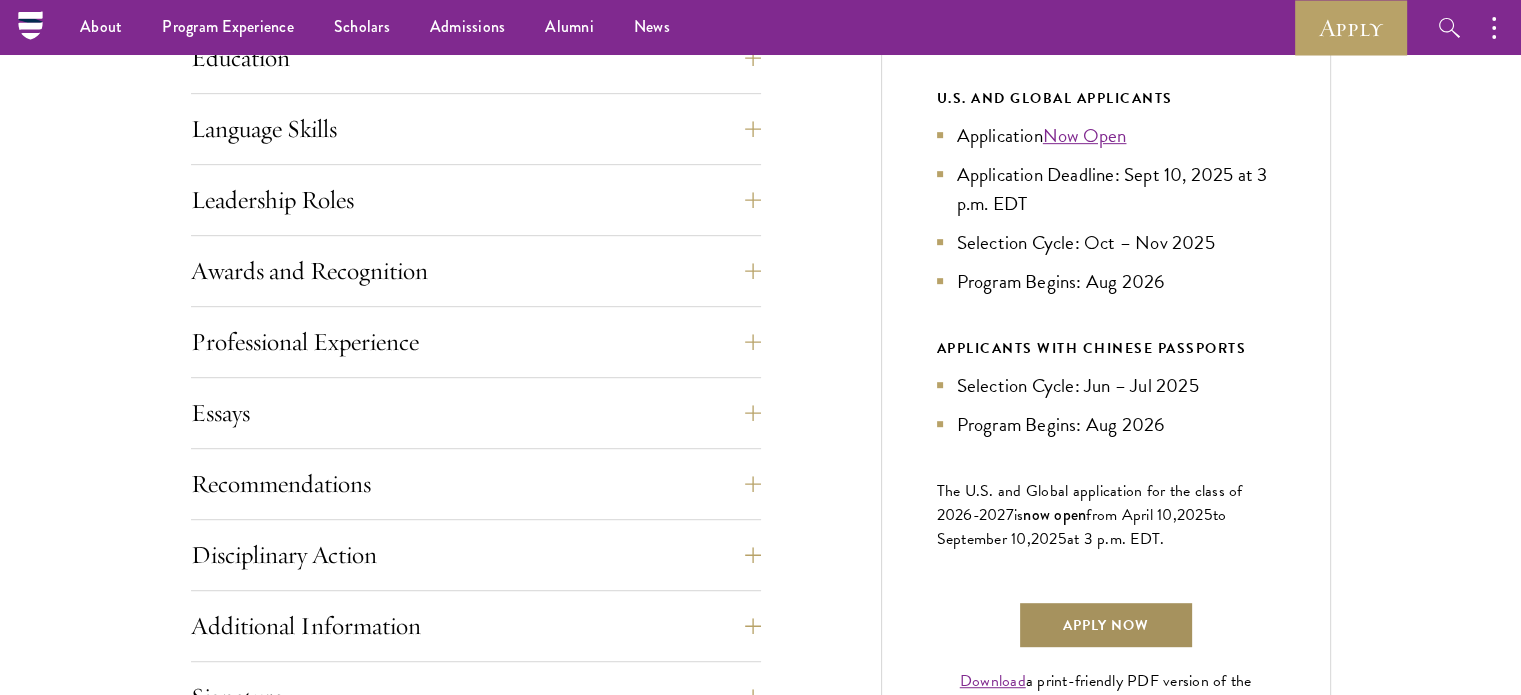 click on "Apply Now" at bounding box center [1106, 625] 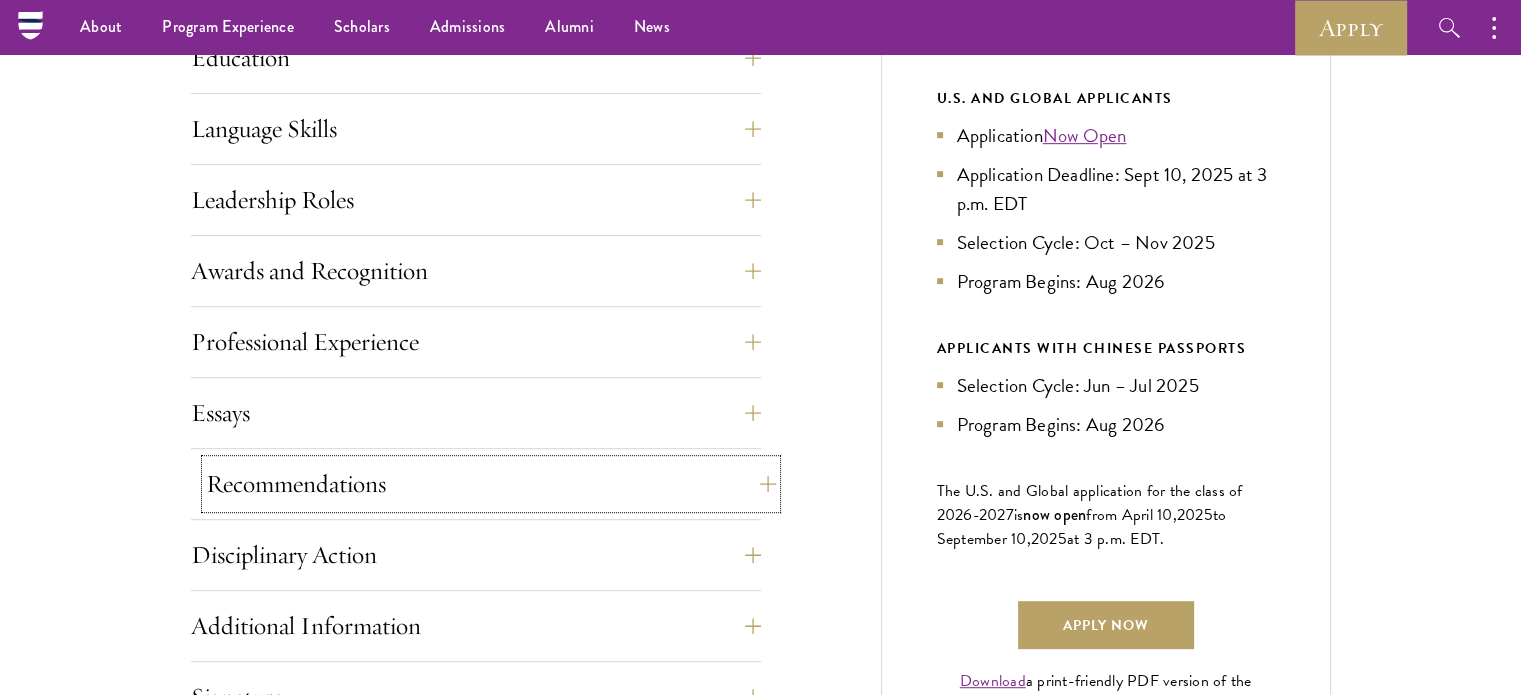 click on "Recommendations" at bounding box center (491, 484) 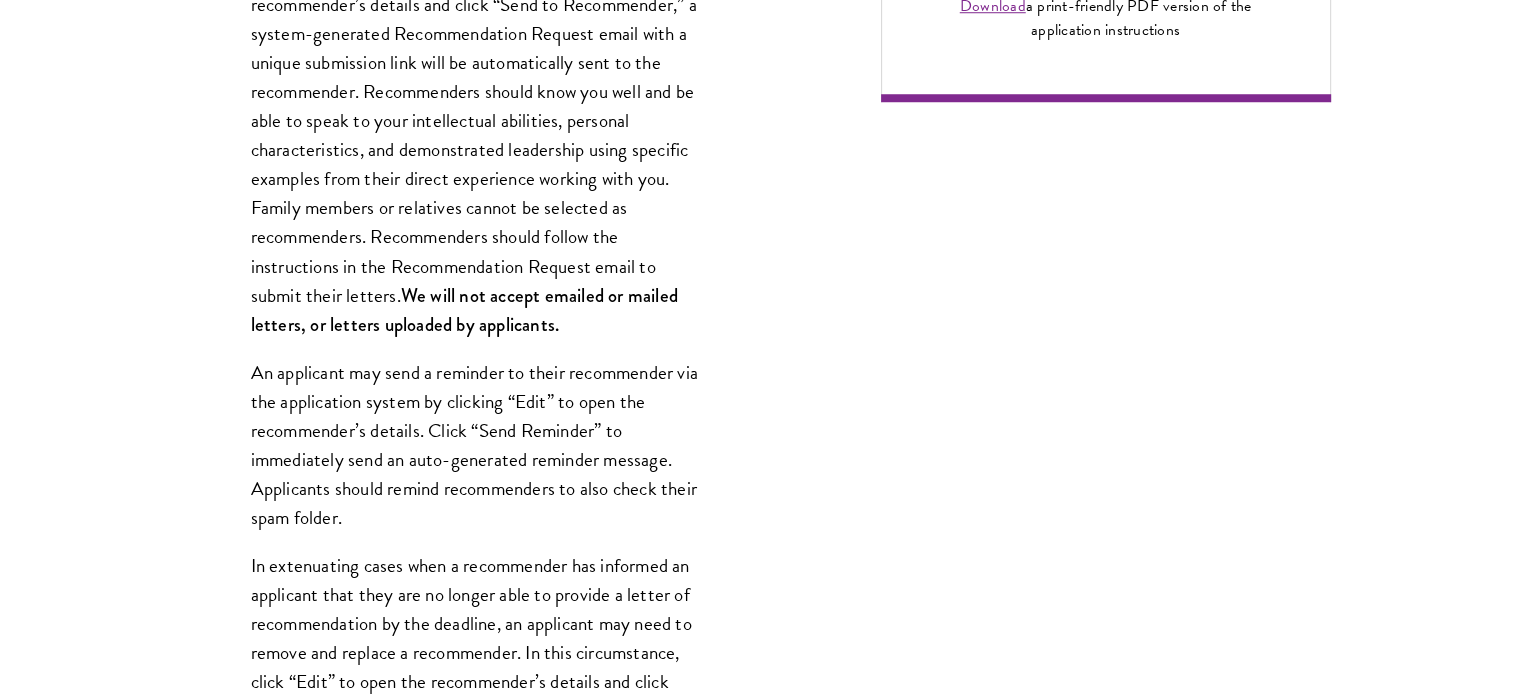 scroll, scrollTop: 1724, scrollLeft: 0, axis: vertical 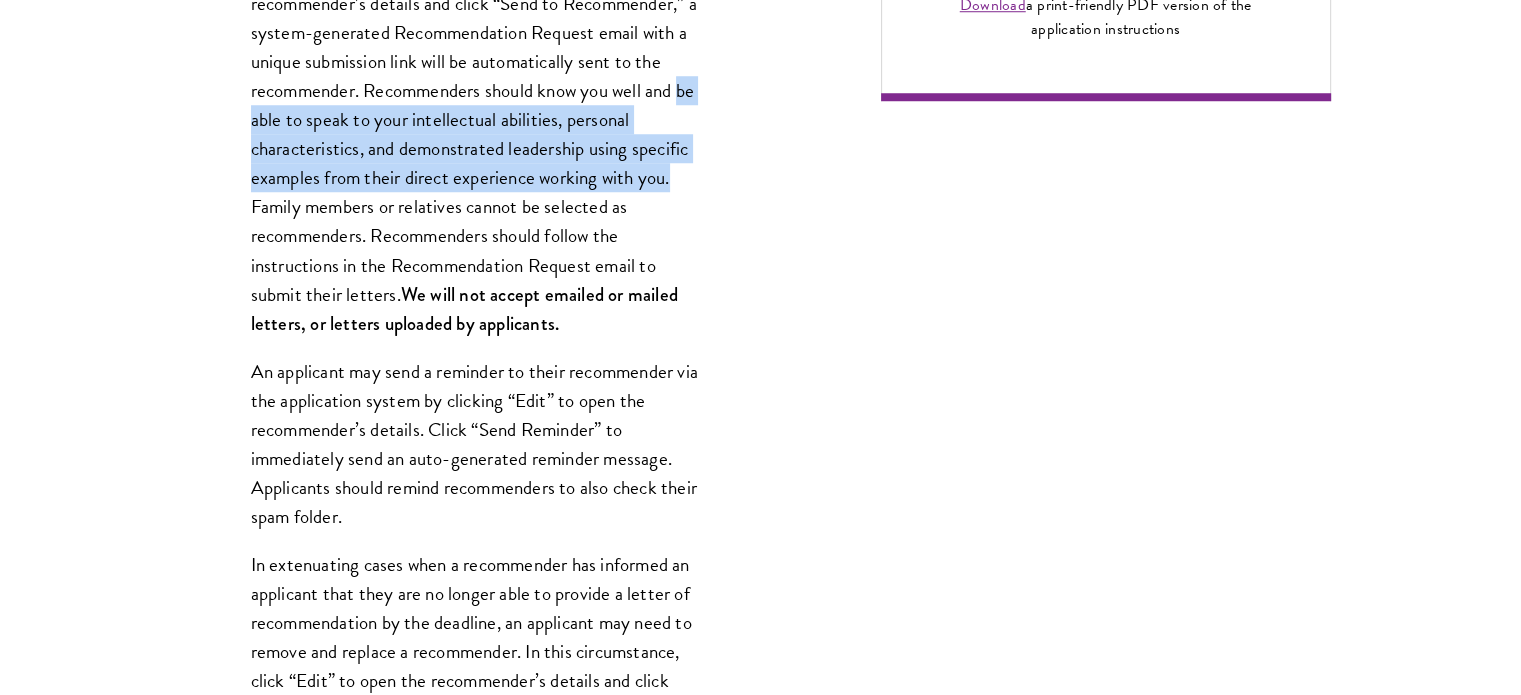 drag, startPoint x: 687, startPoint y: 183, endPoint x: 232, endPoint y: 112, distance: 460.50626 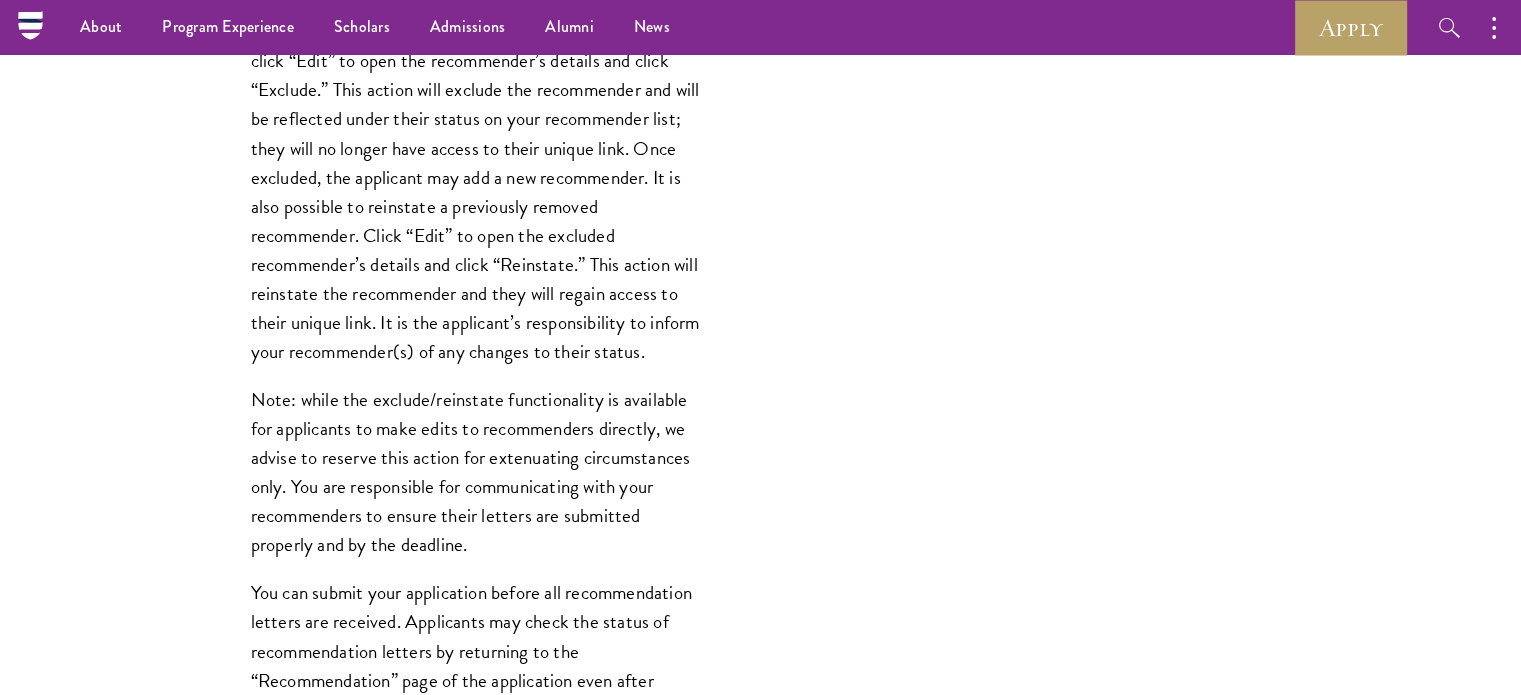 scroll, scrollTop: 2319, scrollLeft: 0, axis: vertical 